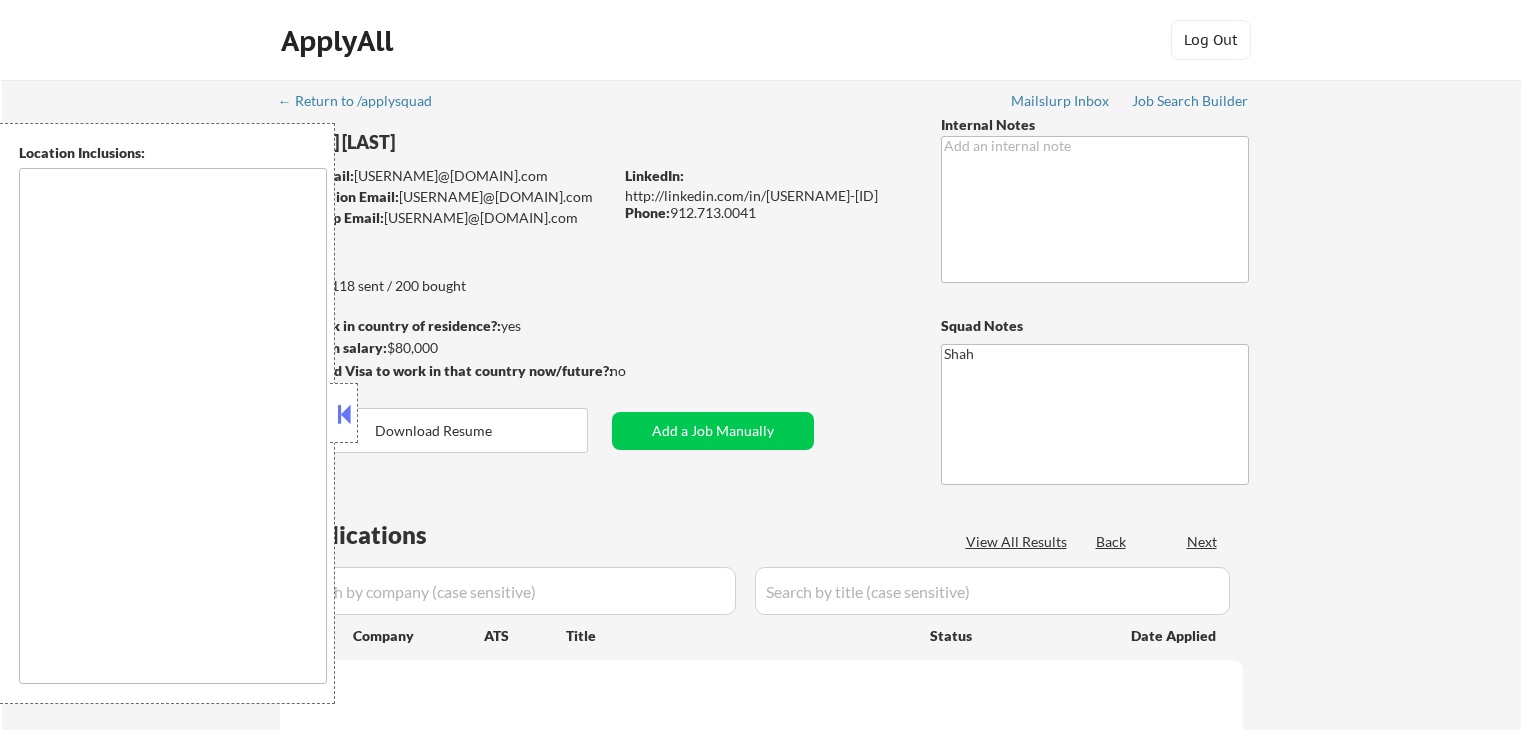 scroll, scrollTop: 0, scrollLeft: 0, axis: both 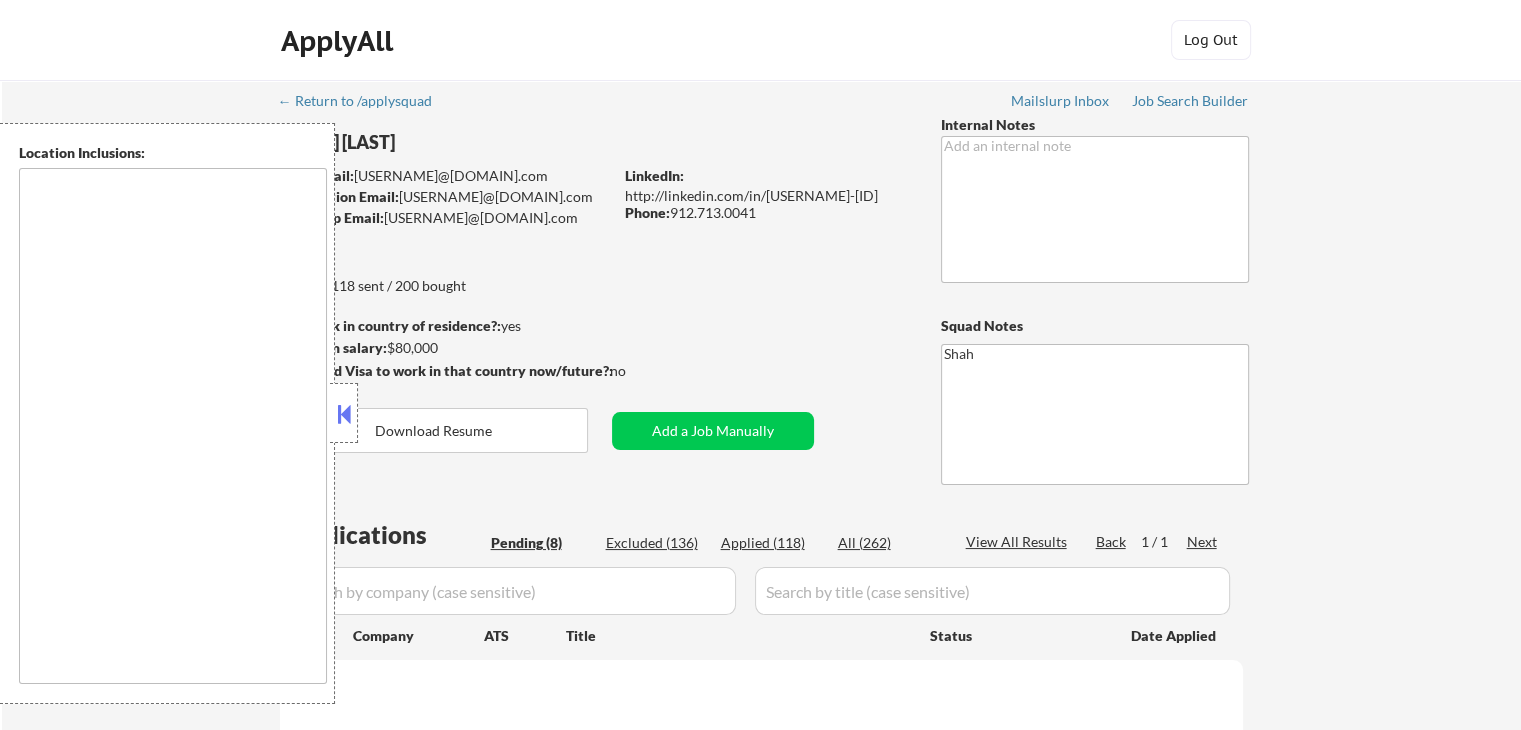 select on ""pending"" 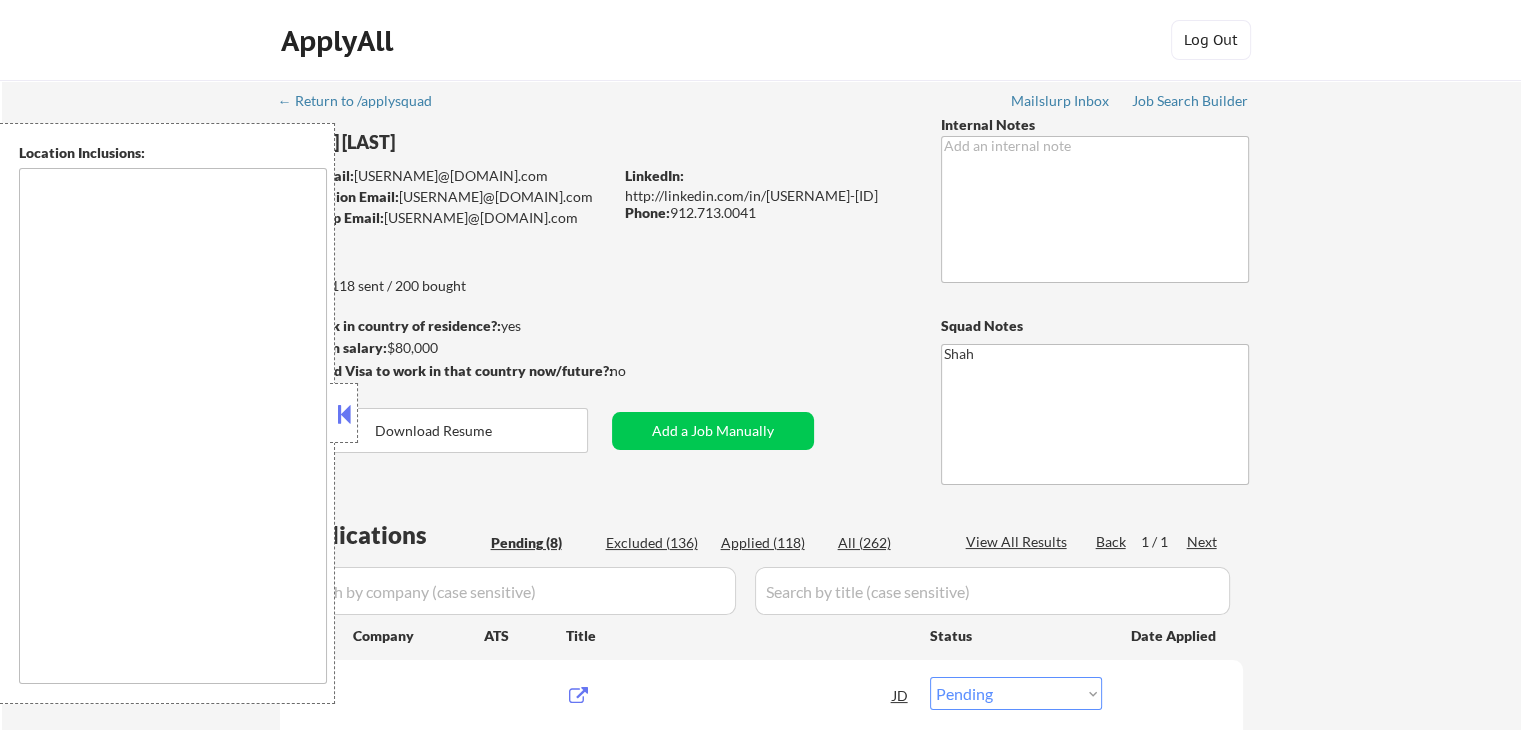 type on "[CITY], [STATE] [CITY], [STATE] [CITY], [STATE] [CITY], [STATE] [CITY], [STATE] [CITY], [STATE] [CITY], [STATE] [CITY], [STATE] [CITY], [STATE] [CITY], [STATE] [CITY], [STATE] [CITY], [STATE] [CITY], [STATE] [CITY], [STATE] [CITY], [STATE] [CITY], [STATE] [CITY], [STATE]" 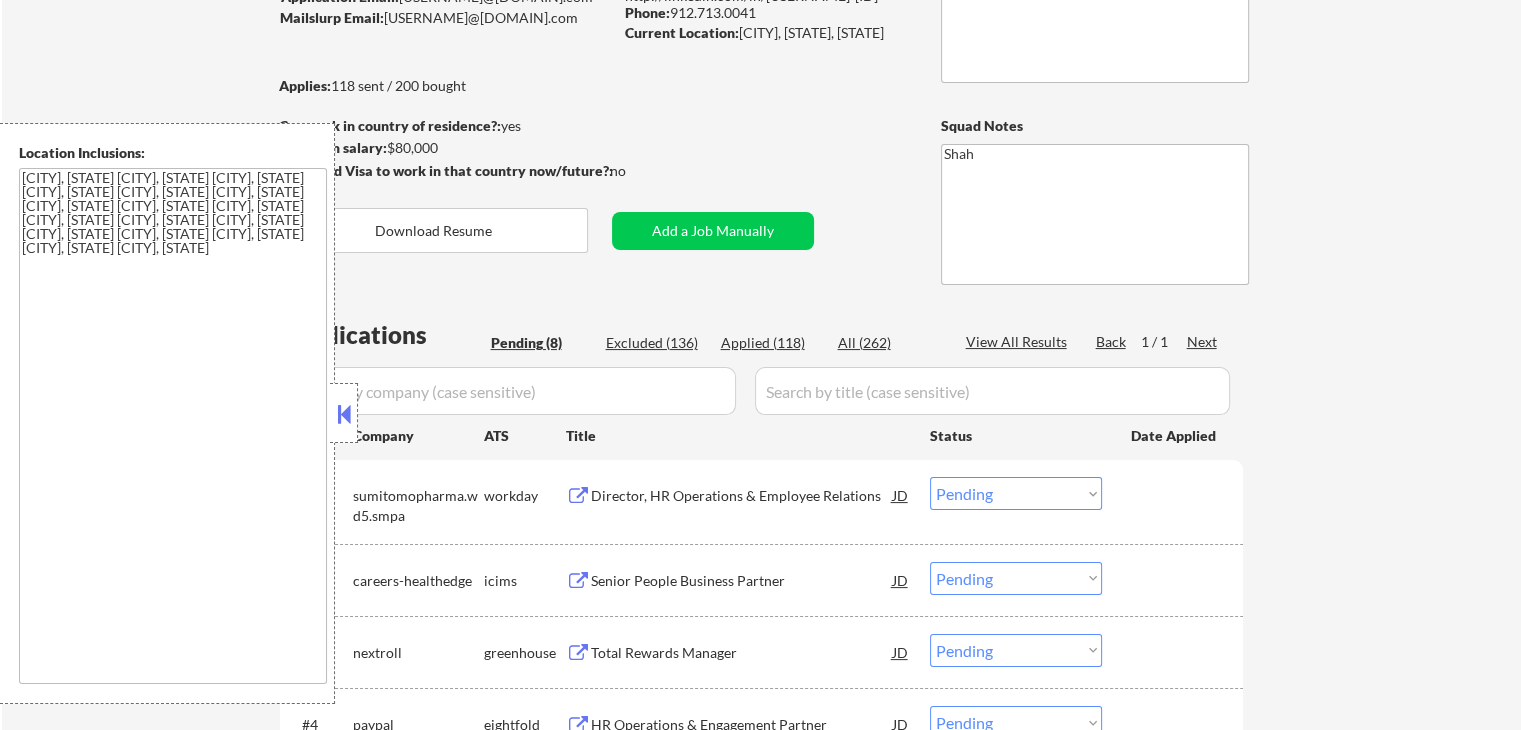 click at bounding box center [344, 414] 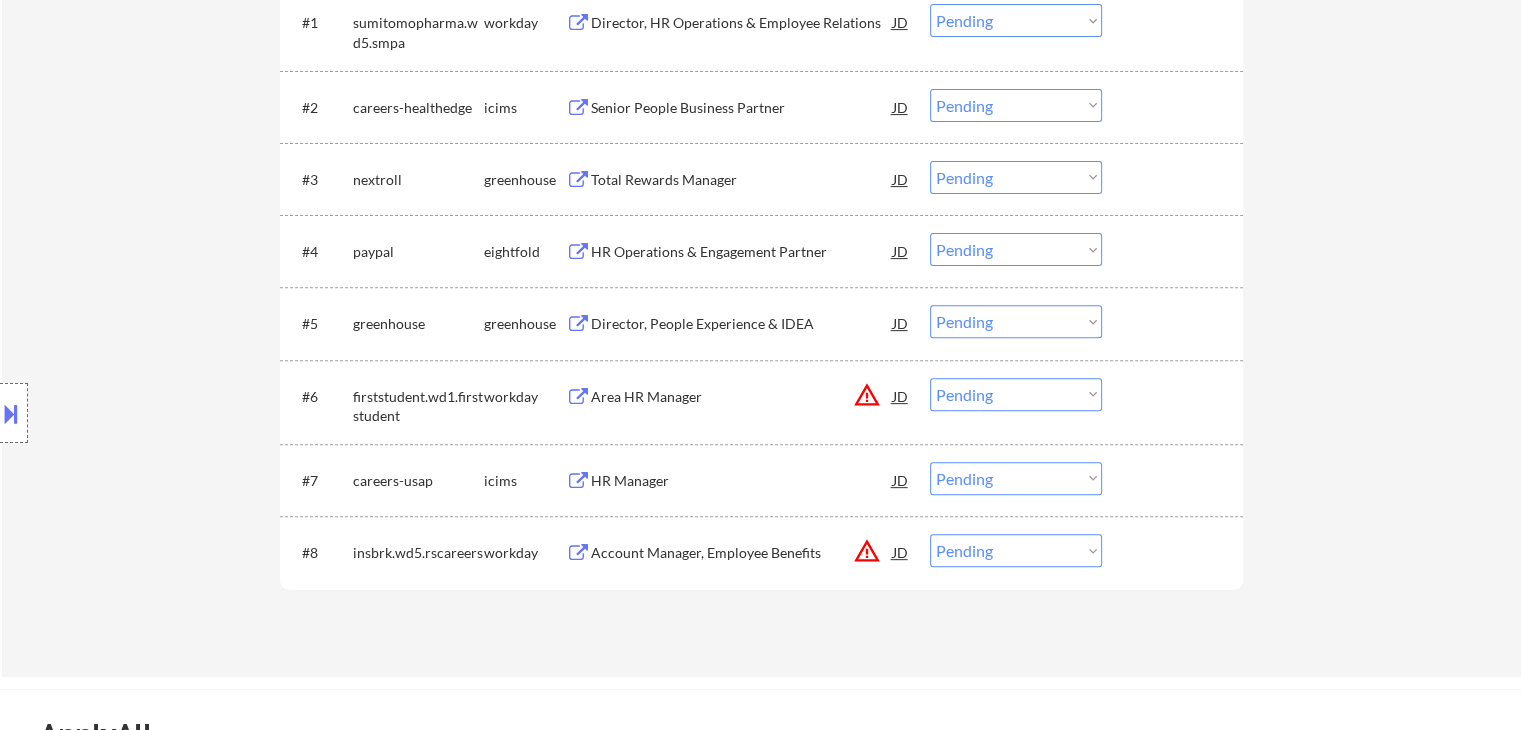 scroll, scrollTop: 800, scrollLeft: 0, axis: vertical 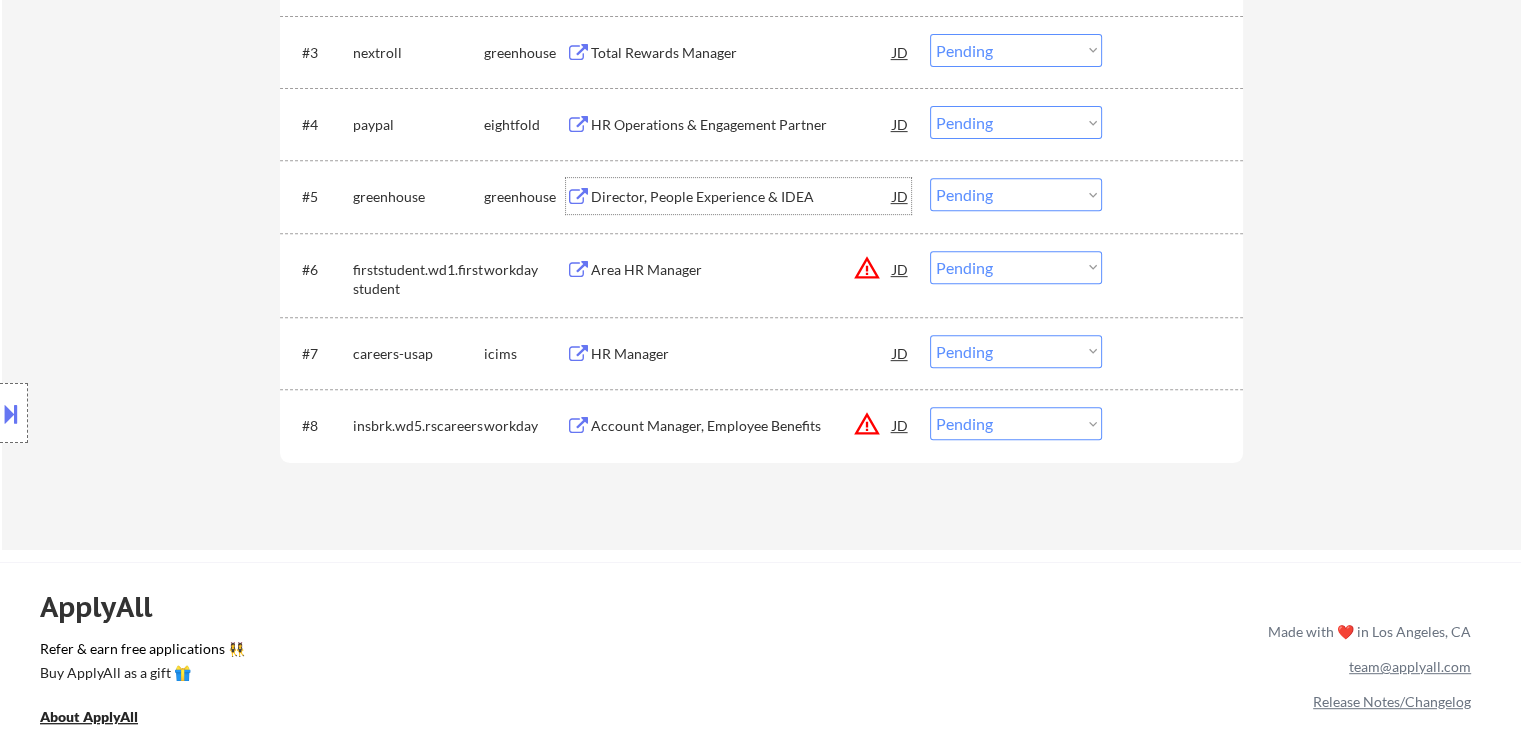 click on "Director, People Experience & IDEA" at bounding box center (742, 197) 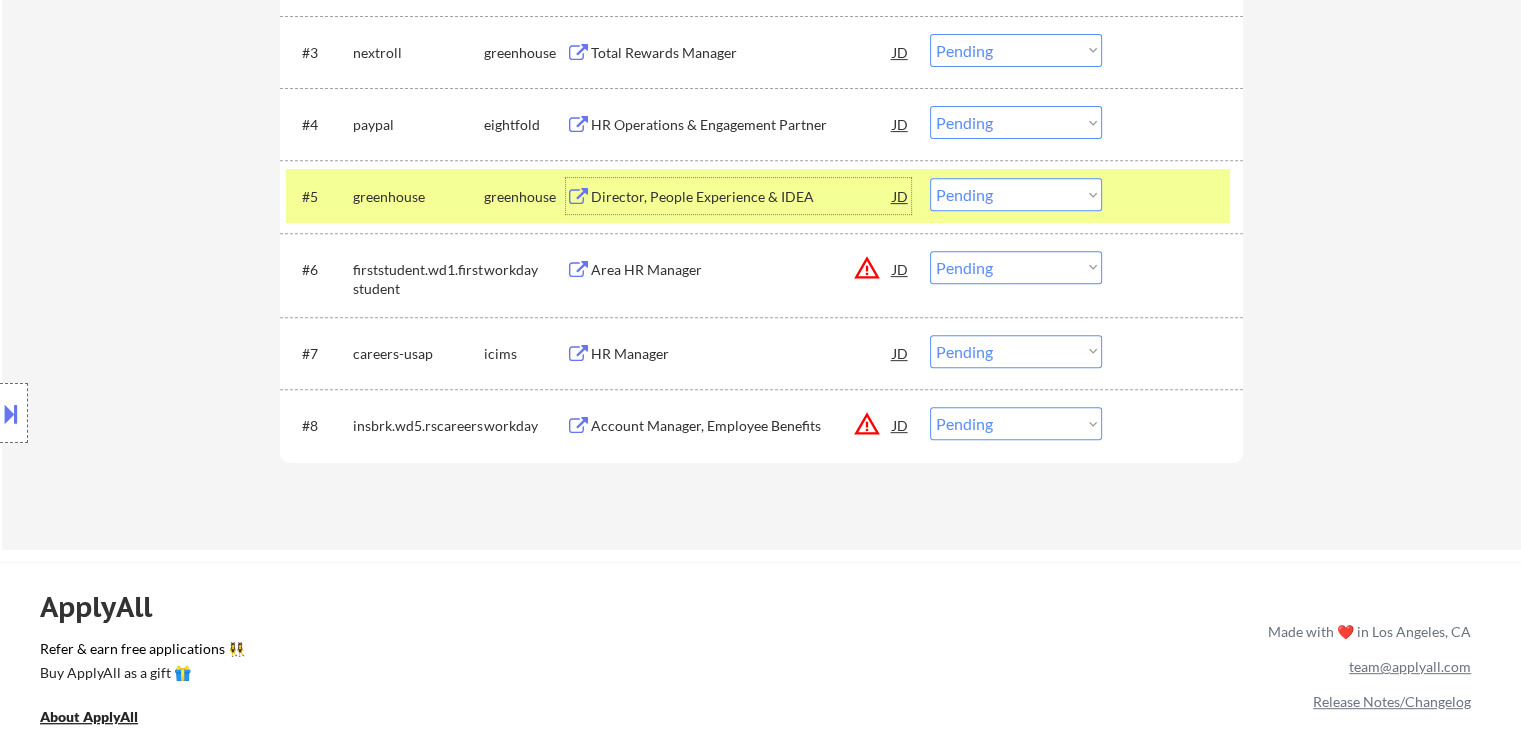 click on "Choose an option... Pending Applied Excluded (Questions) Excluded (Expired) Excluded (Location) Excluded (Bad Match) Excluded (Blocklist) Excluded (Salary) Excluded (Other)" at bounding box center (1016, 194) 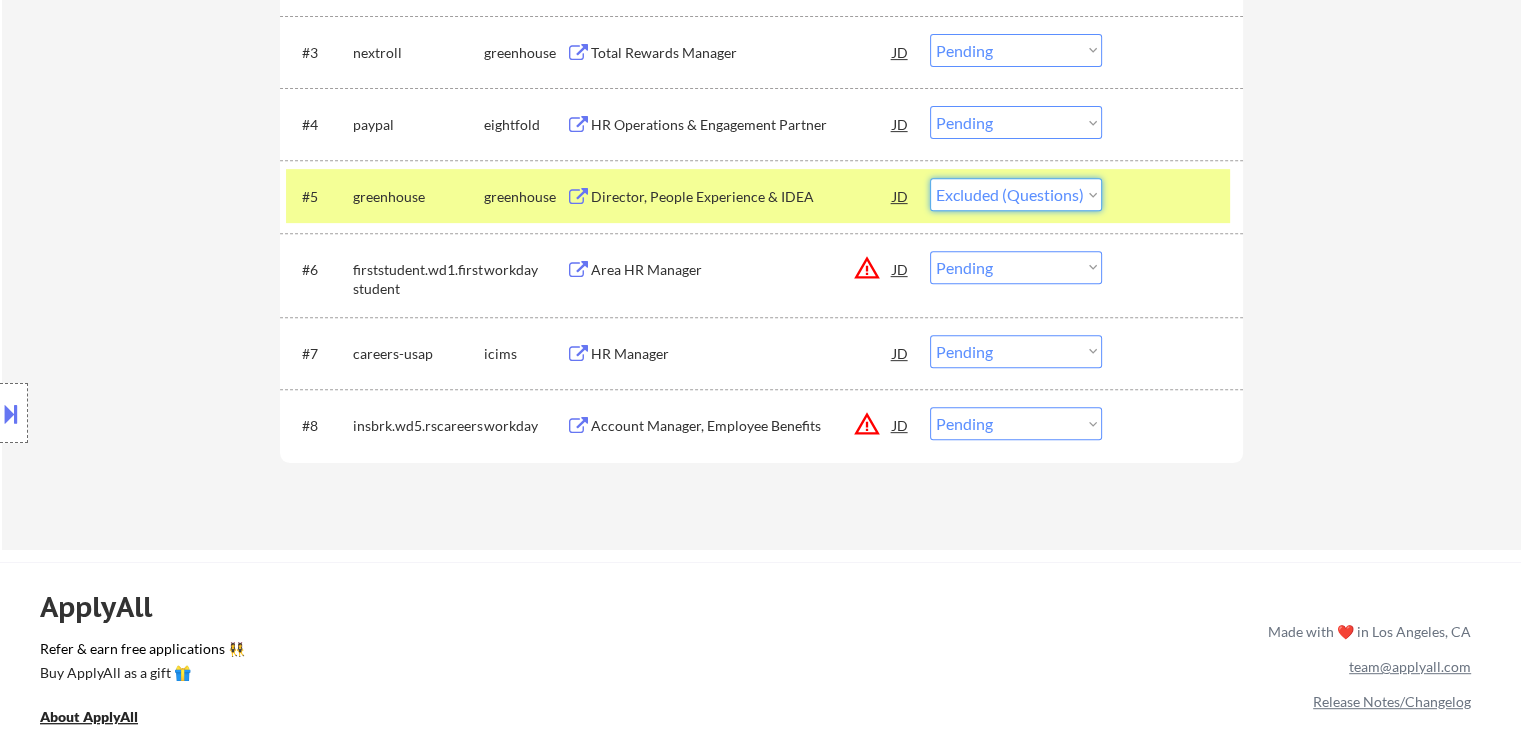 click on "Choose an option... Pending Applied Excluded (Questions) Excluded (Expired) Excluded (Location) Excluded (Bad Match) Excluded (Blocklist) Excluded (Salary) Excluded (Other)" at bounding box center (1016, 194) 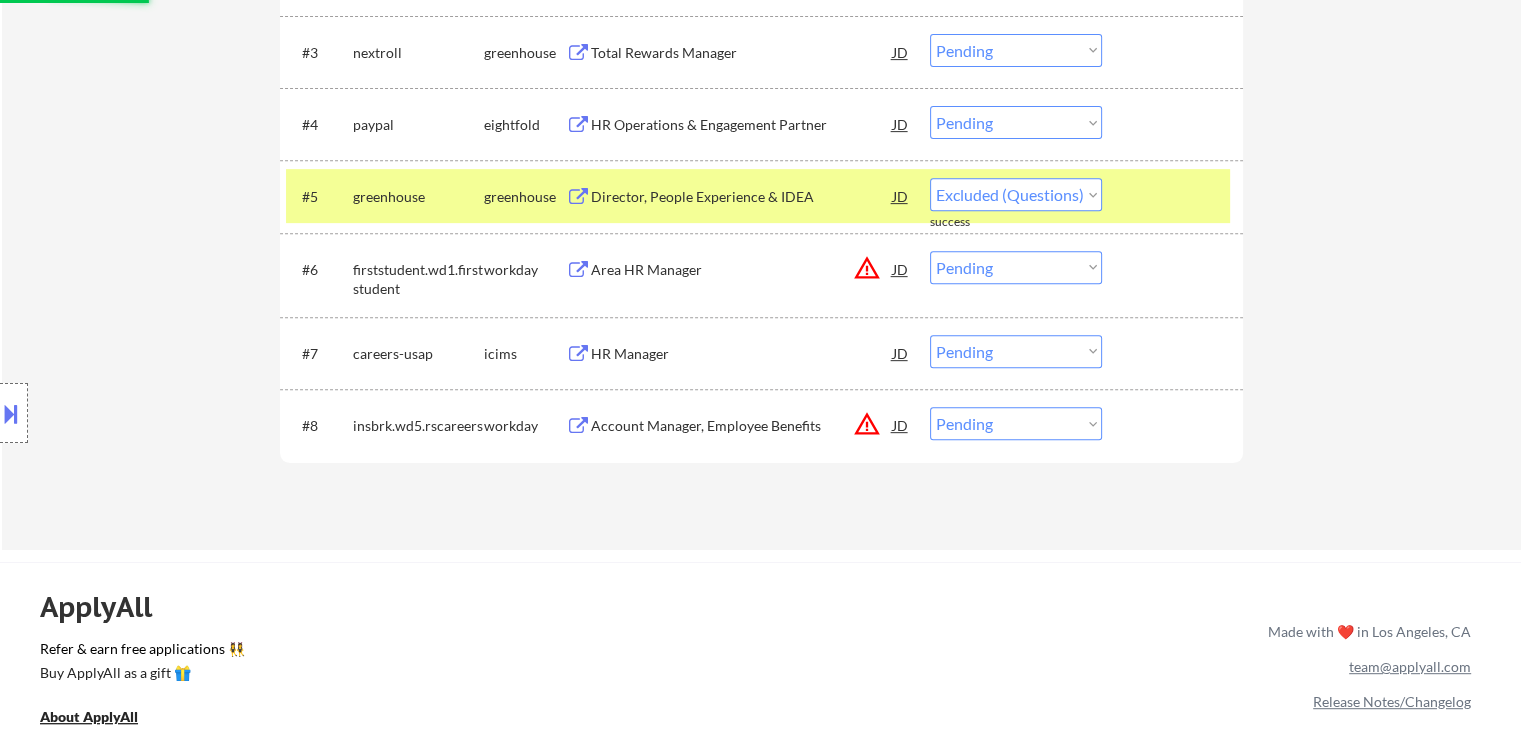 select on ""pending"" 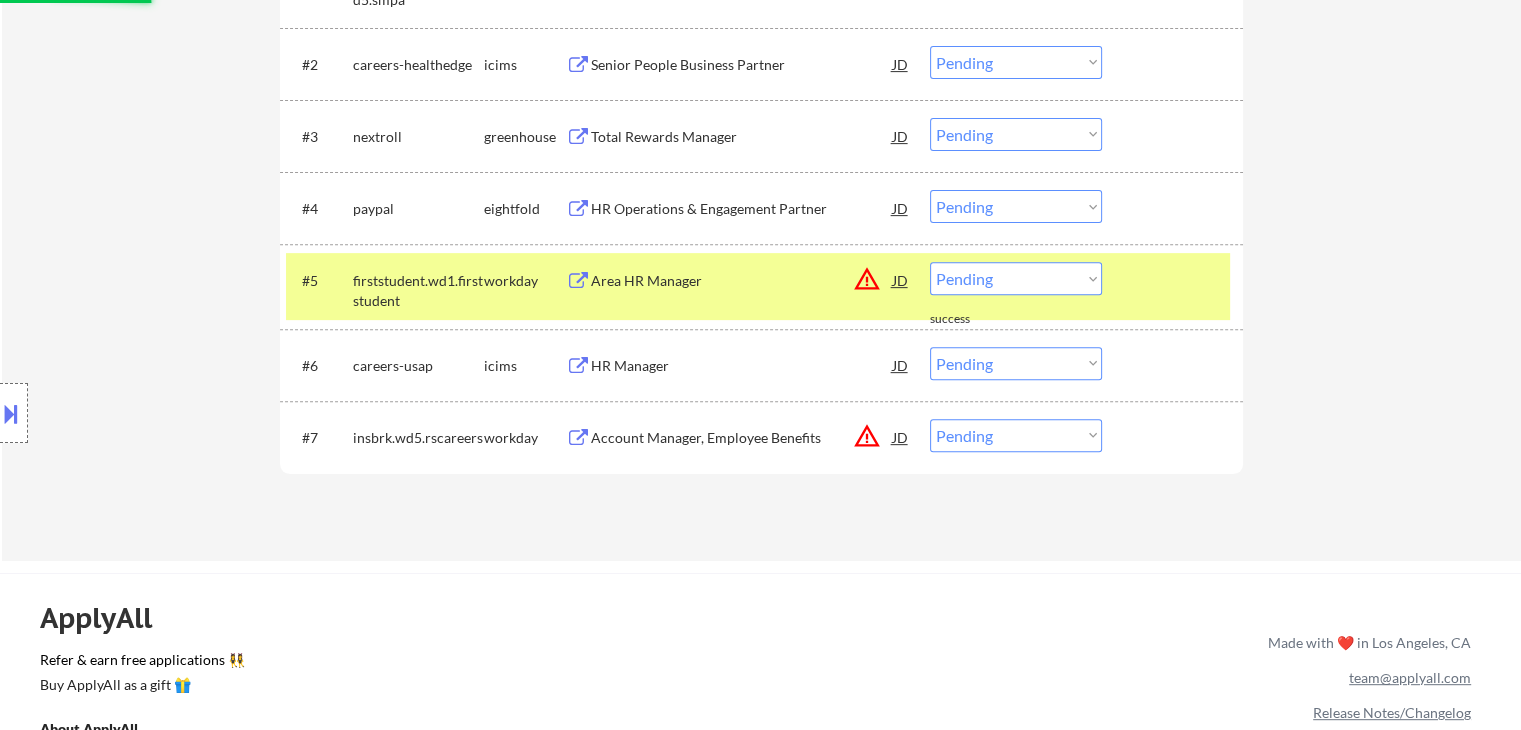 scroll, scrollTop: 600, scrollLeft: 0, axis: vertical 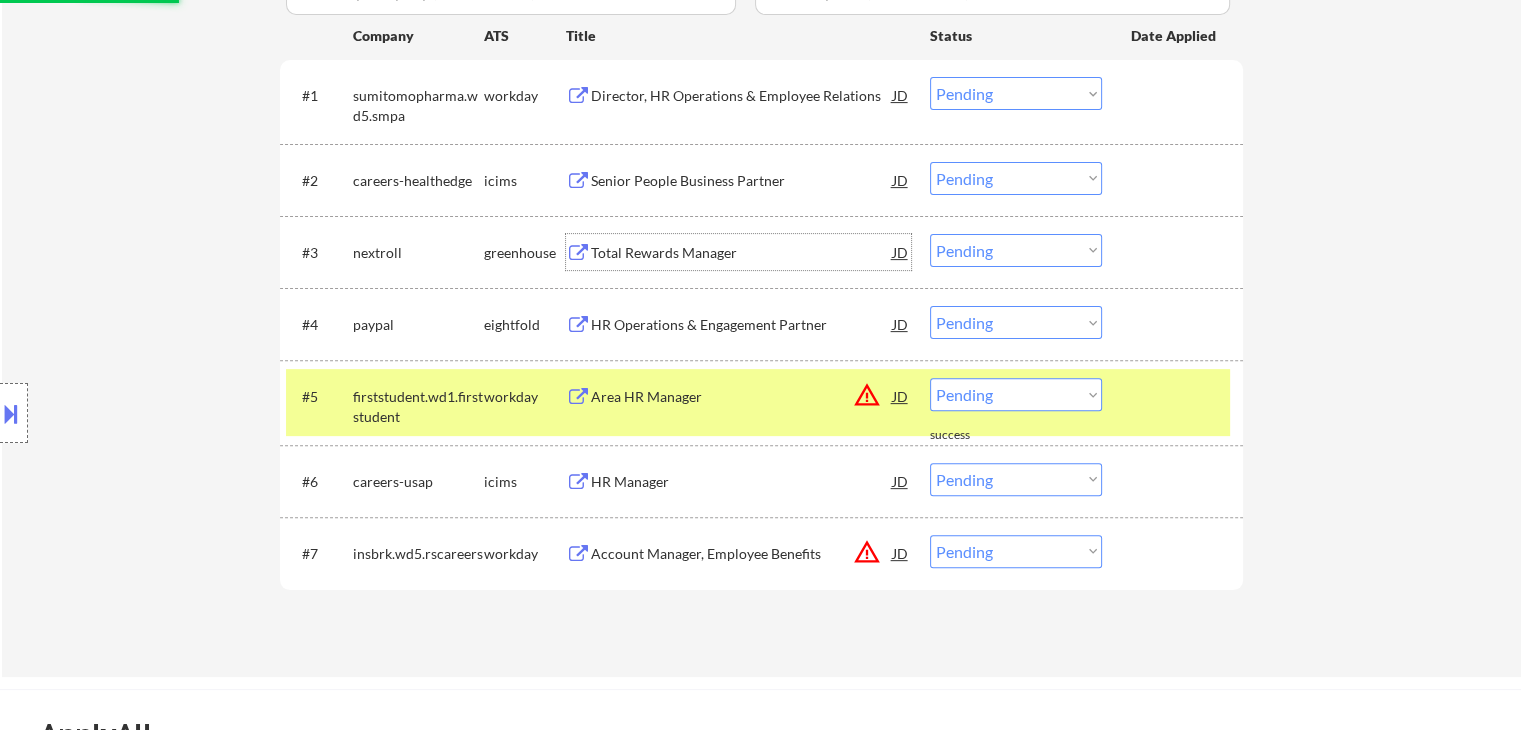 click on "Total Rewards Manager" at bounding box center (742, 253) 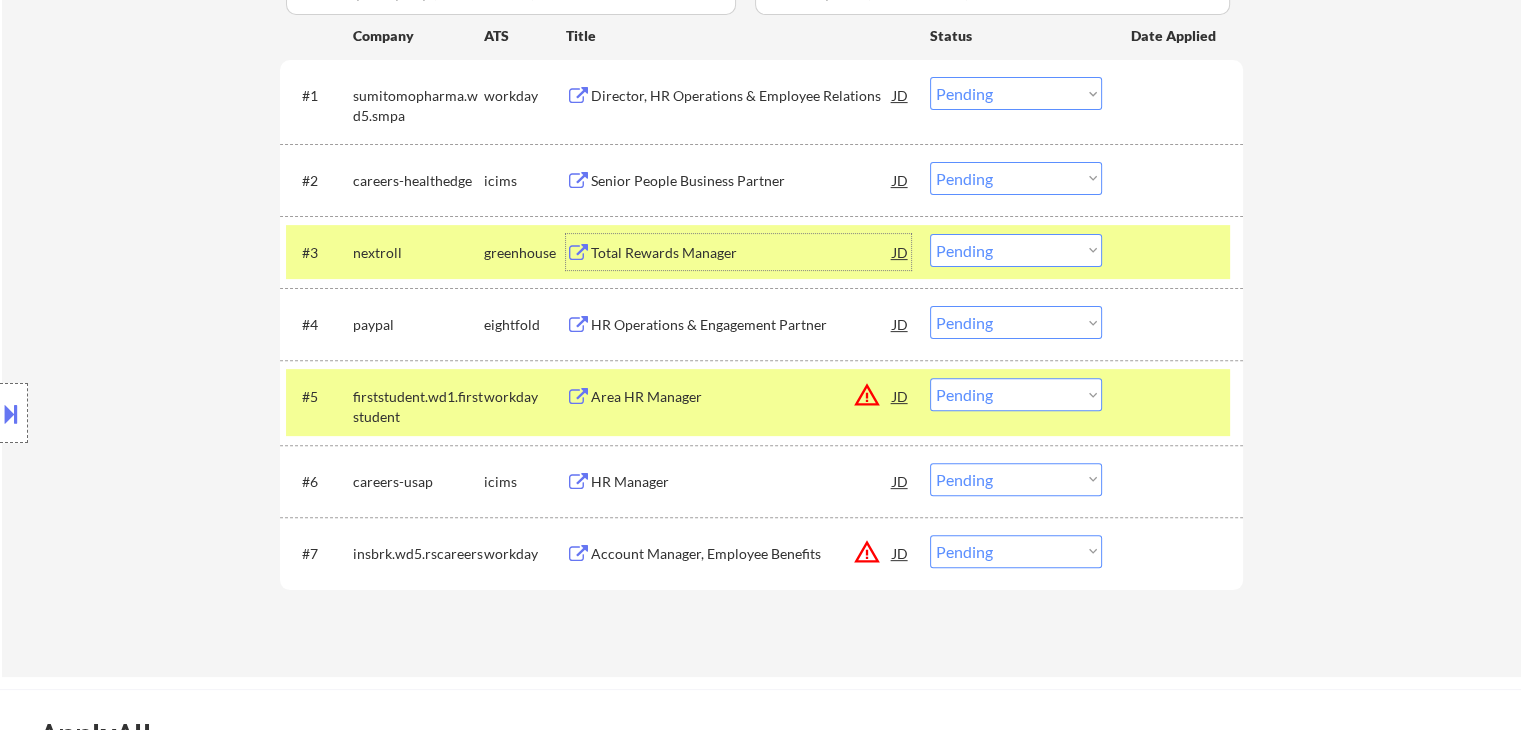 click on "Total Rewards Manager" at bounding box center (742, 253) 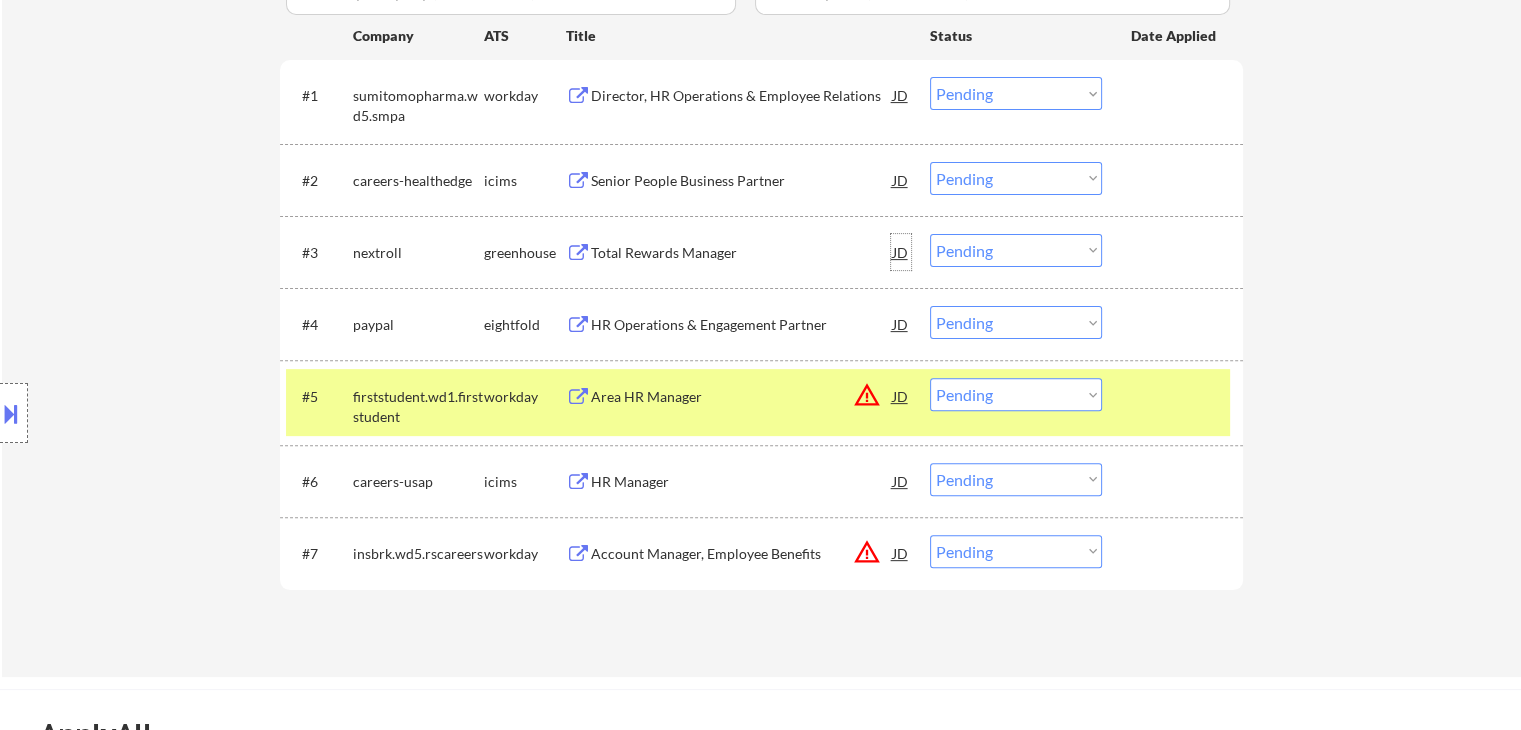 click on "JD" at bounding box center [901, 252] 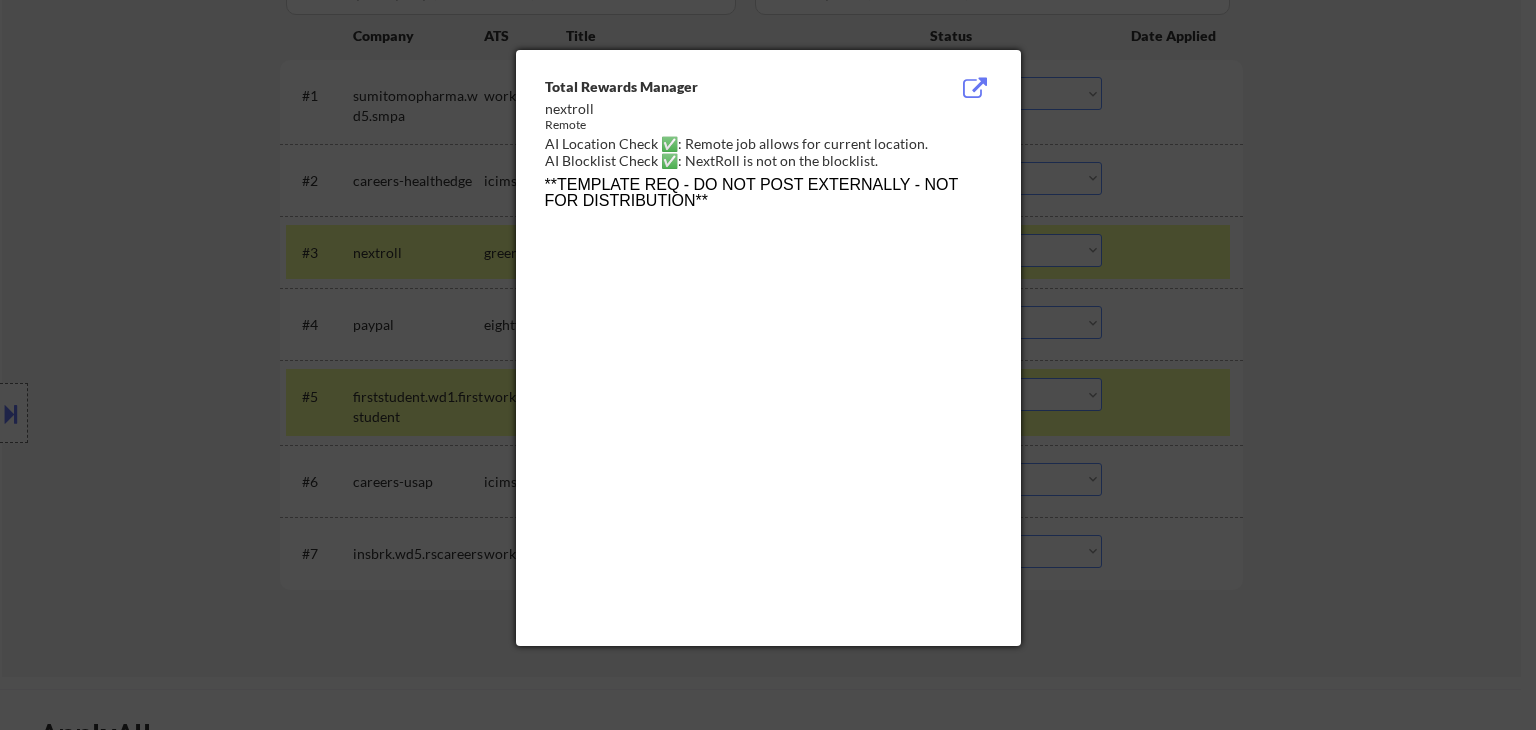 click at bounding box center [768, 365] 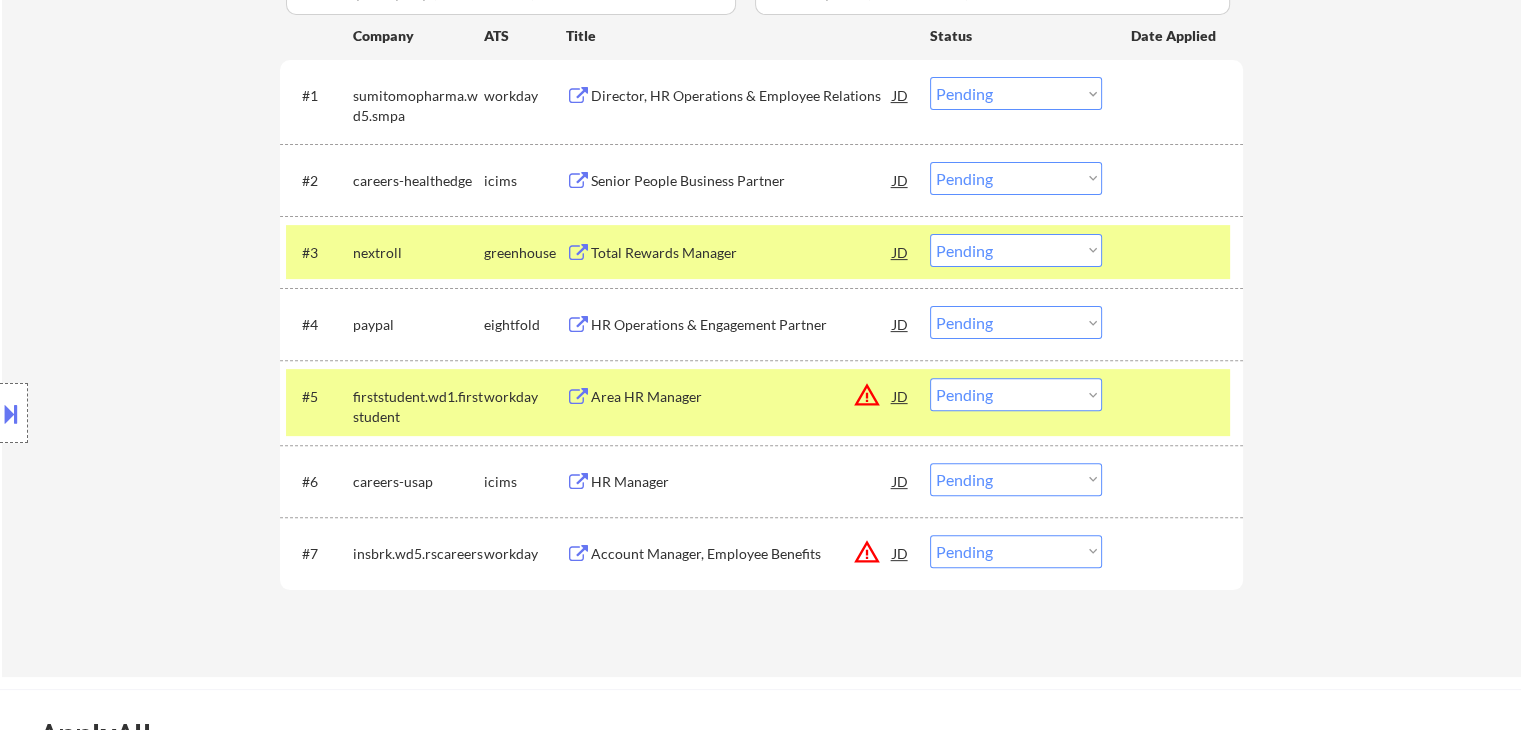 click on "Choose an option... Pending Applied Excluded (Questions) Excluded (Expired) Excluded (Location) Excluded (Bad Match) Excluded (Blocklist) Excluded (Salary) Excluded (Other)" at bounding box center (1016, 250) 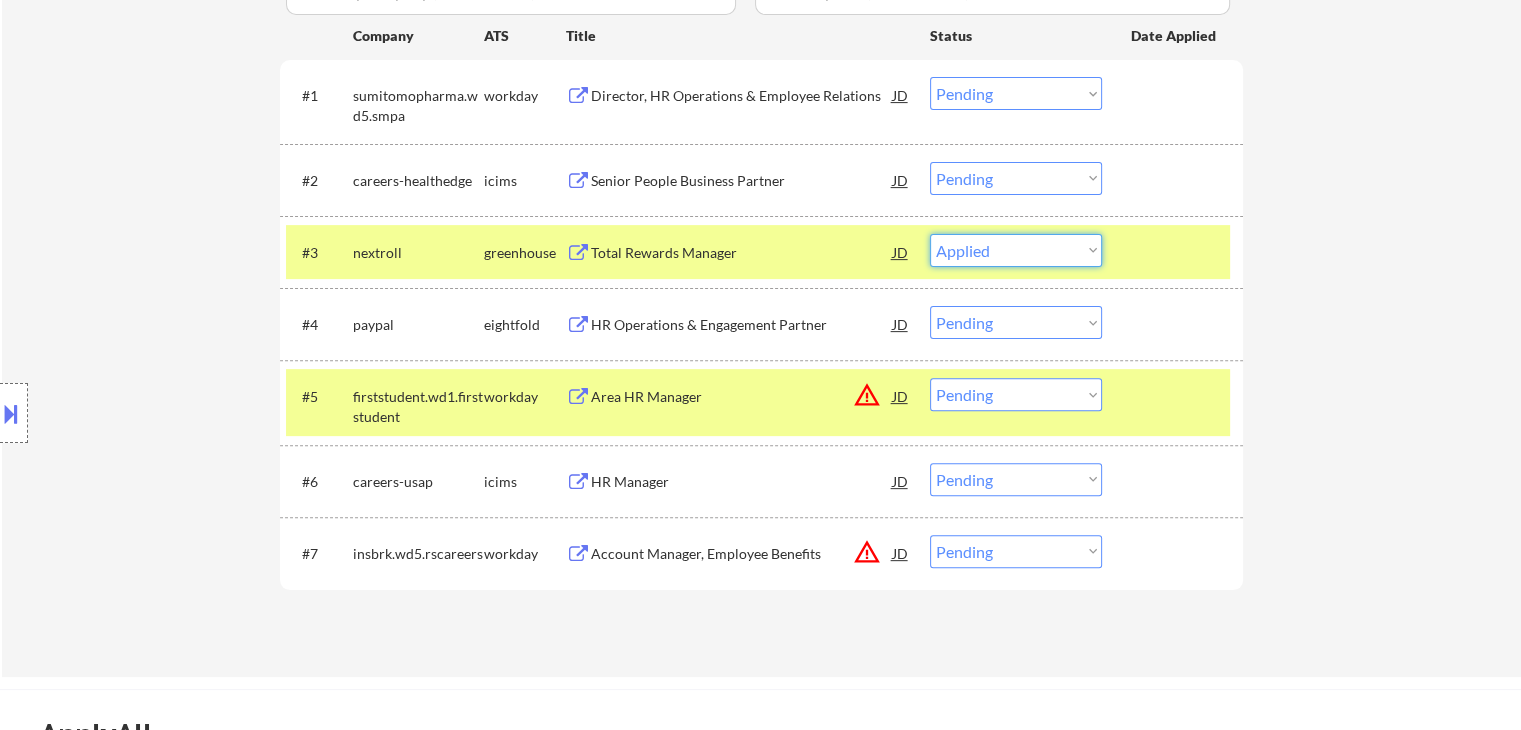 click on "Choose an option... Pending Applied Excluded (Questions) Excluded (Expired) Excluded (Location) Excluded (Bad Match) Excluded (Blocklist) Excluded (Salary) Excluded (Other)" at bounding box center (1016, 250) 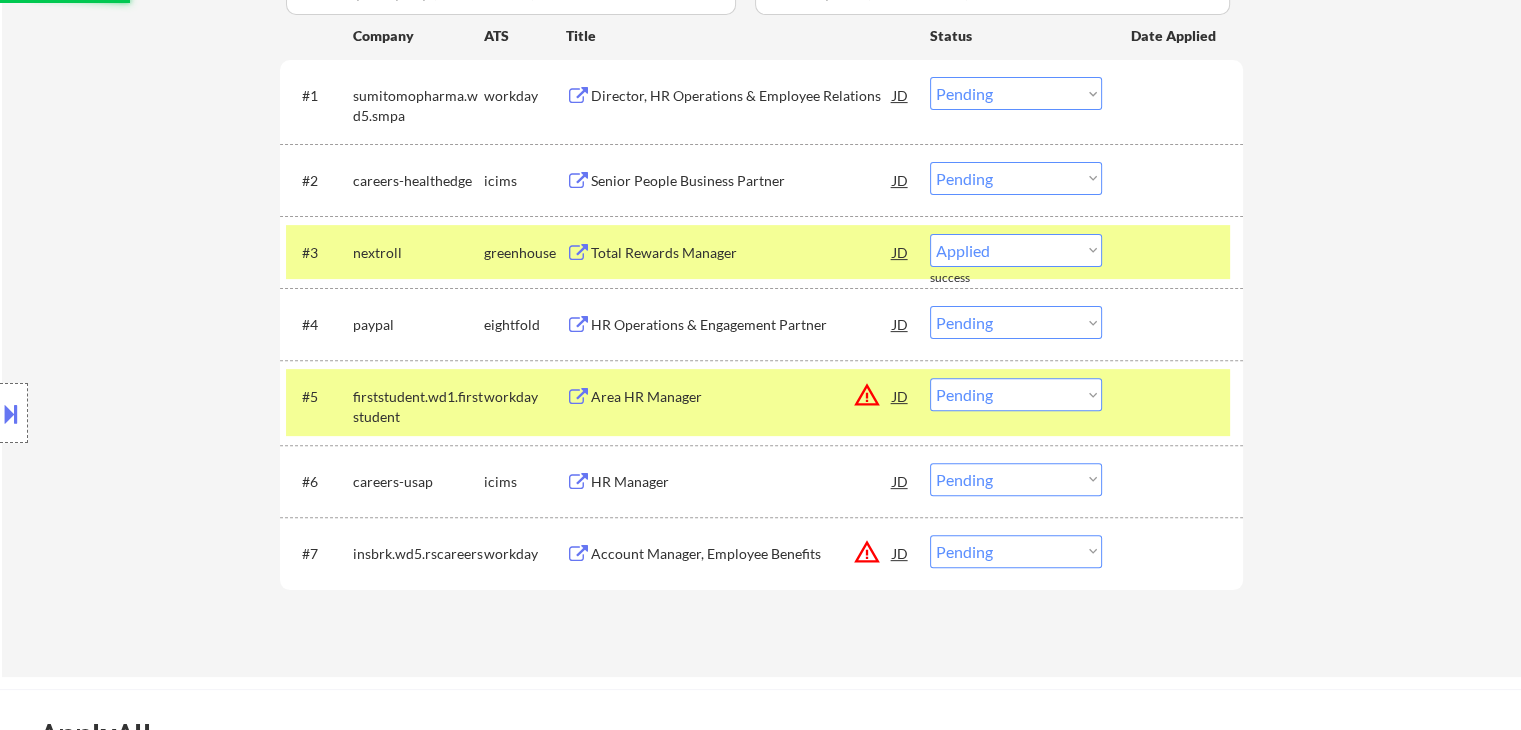 select on ""pending"" 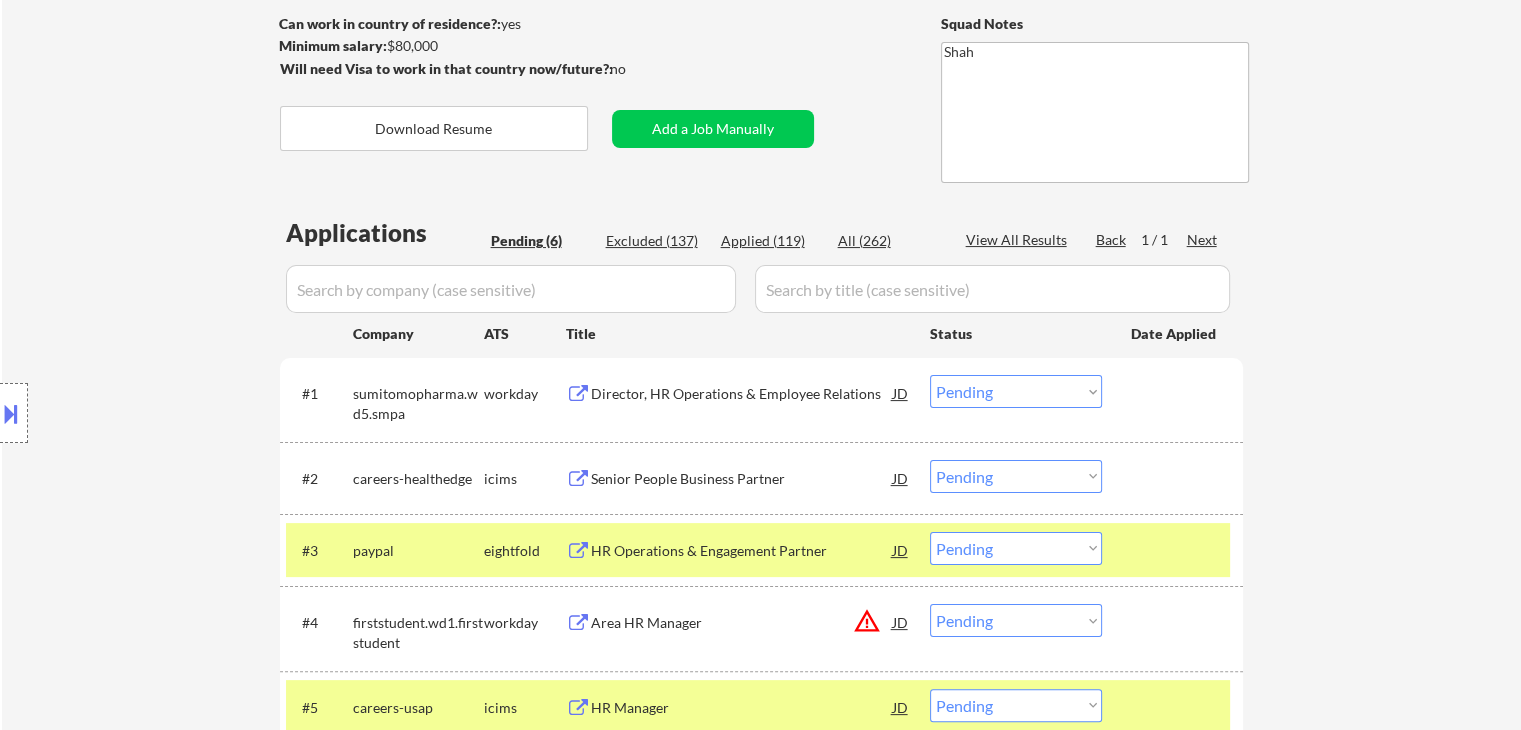 scroll, scrollTop: 500, scrollLeft: 0, axis: vertical 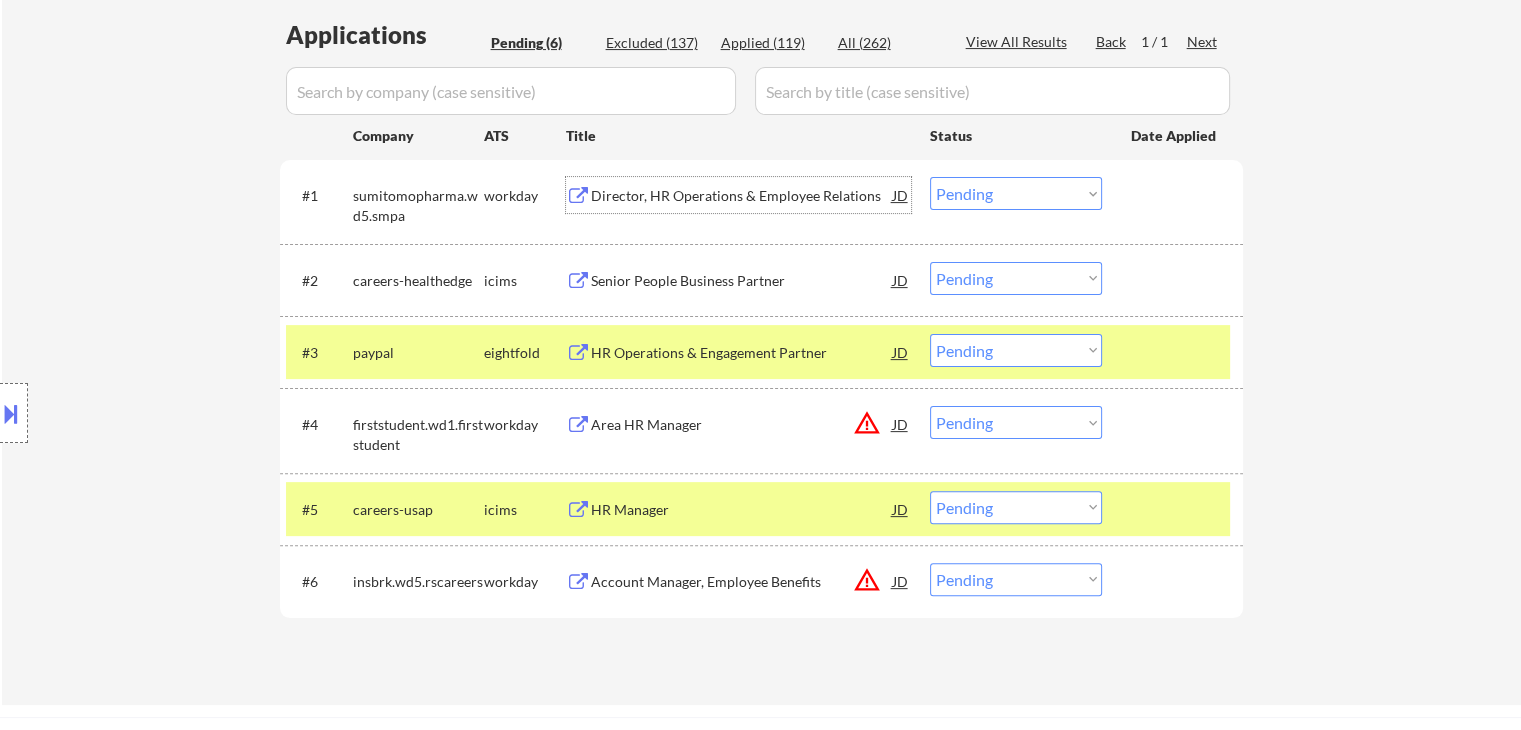 click on "Director, HR Operations & Employee Relations" at bounding box center (742, 196) 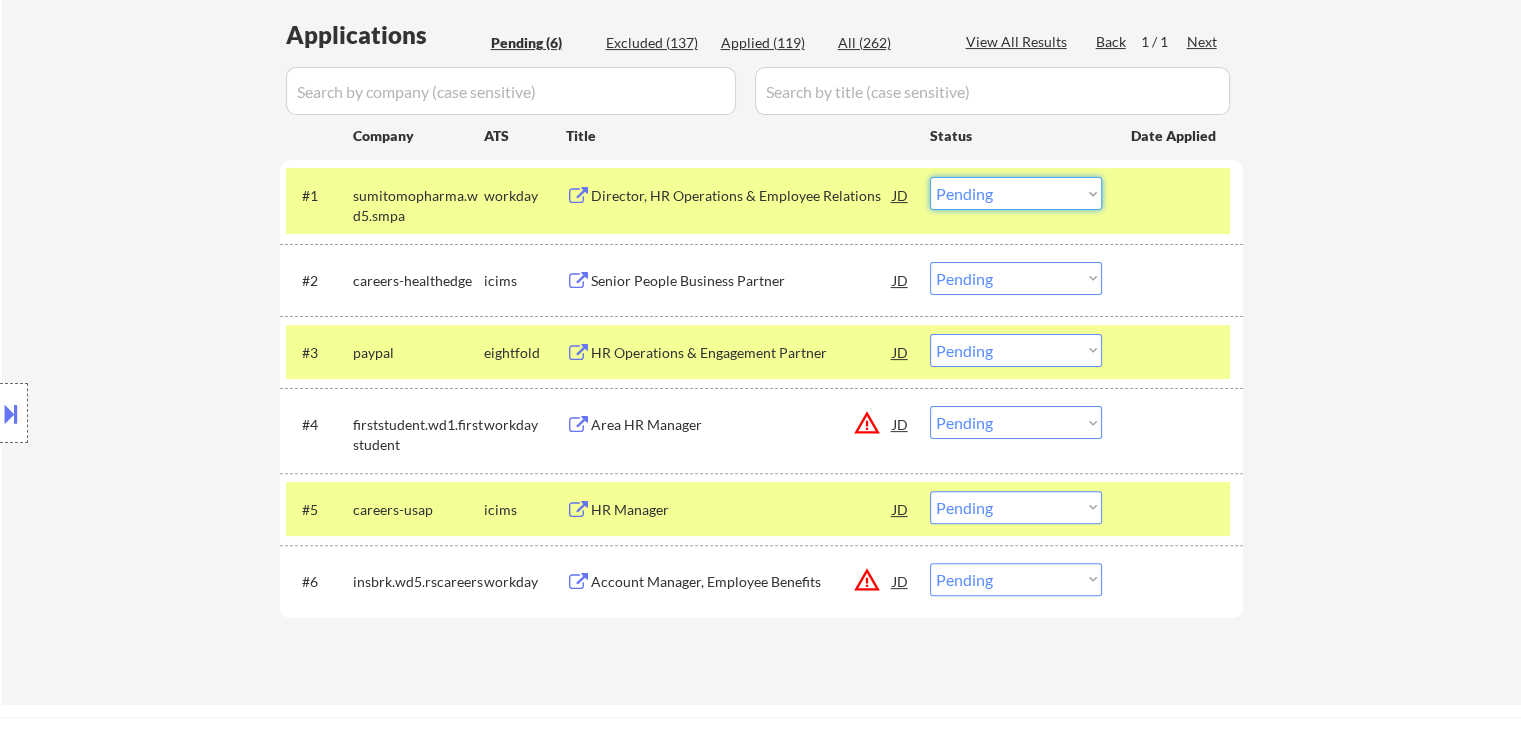 click on "Choose an option... Pending Applied Excluded (Questions) Excluded (Expired) Excluded (Location) Excluded (Bad Match) Excluded (Blocklist) Excluded (Salary) Excluded (Other)" at bounding box center [1016, 193] 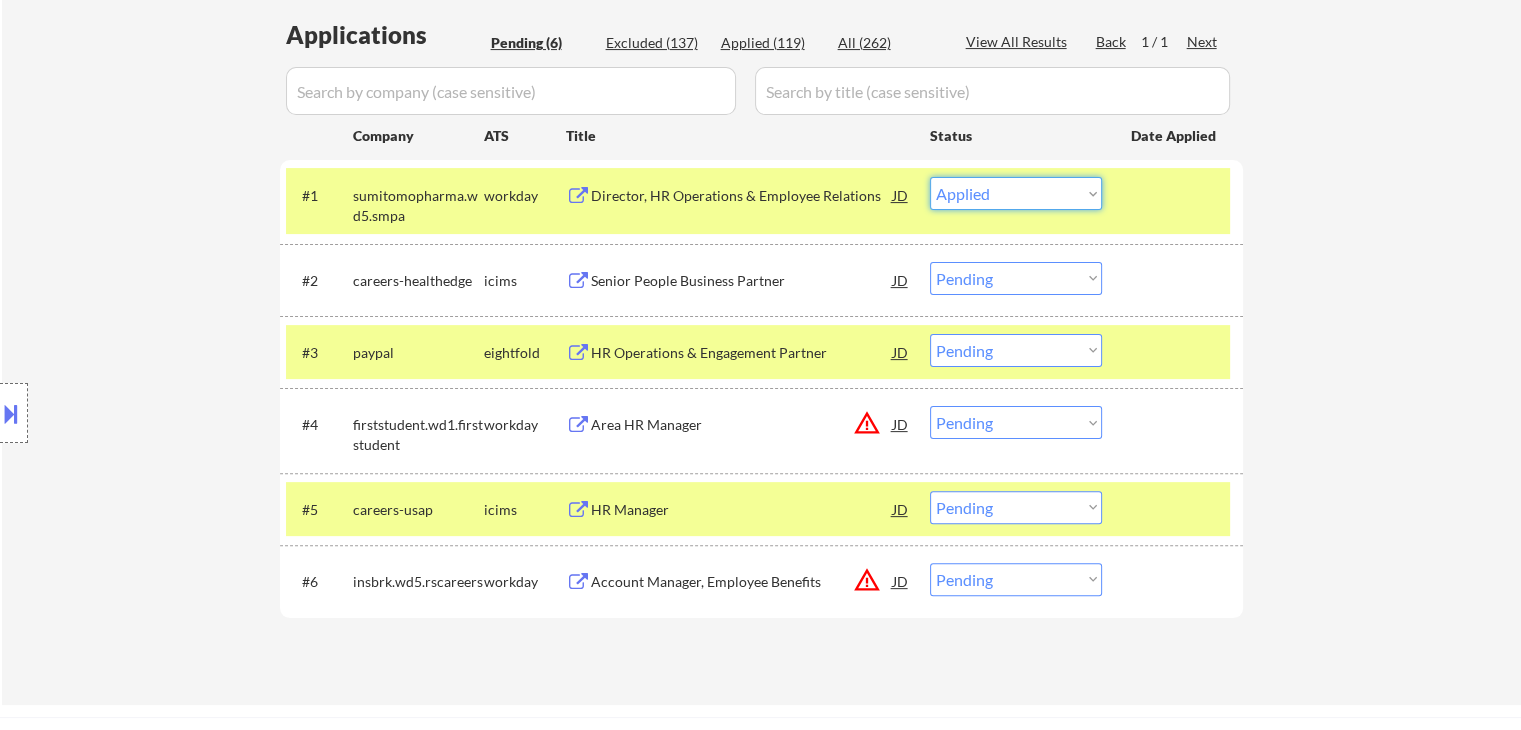 click on "Choose an option... Pending Applied Excluded (Questions) Excluded (Expired) Excluded (Location) Excluded (Bad Match) Excluded (Blocklist) Excluded (Salary) Excluded (Other)" at bounding box center (1016, 193) 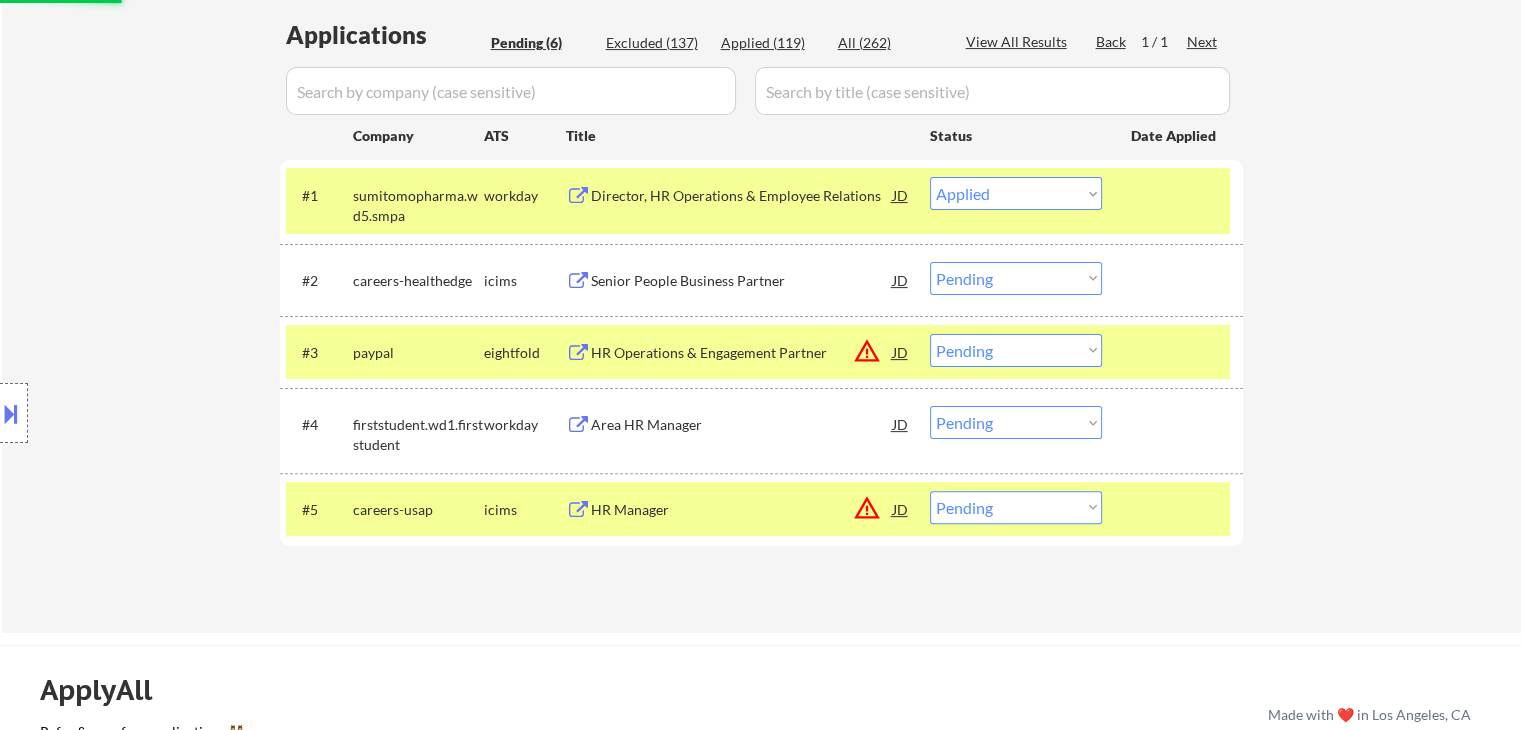select on ""pending"" 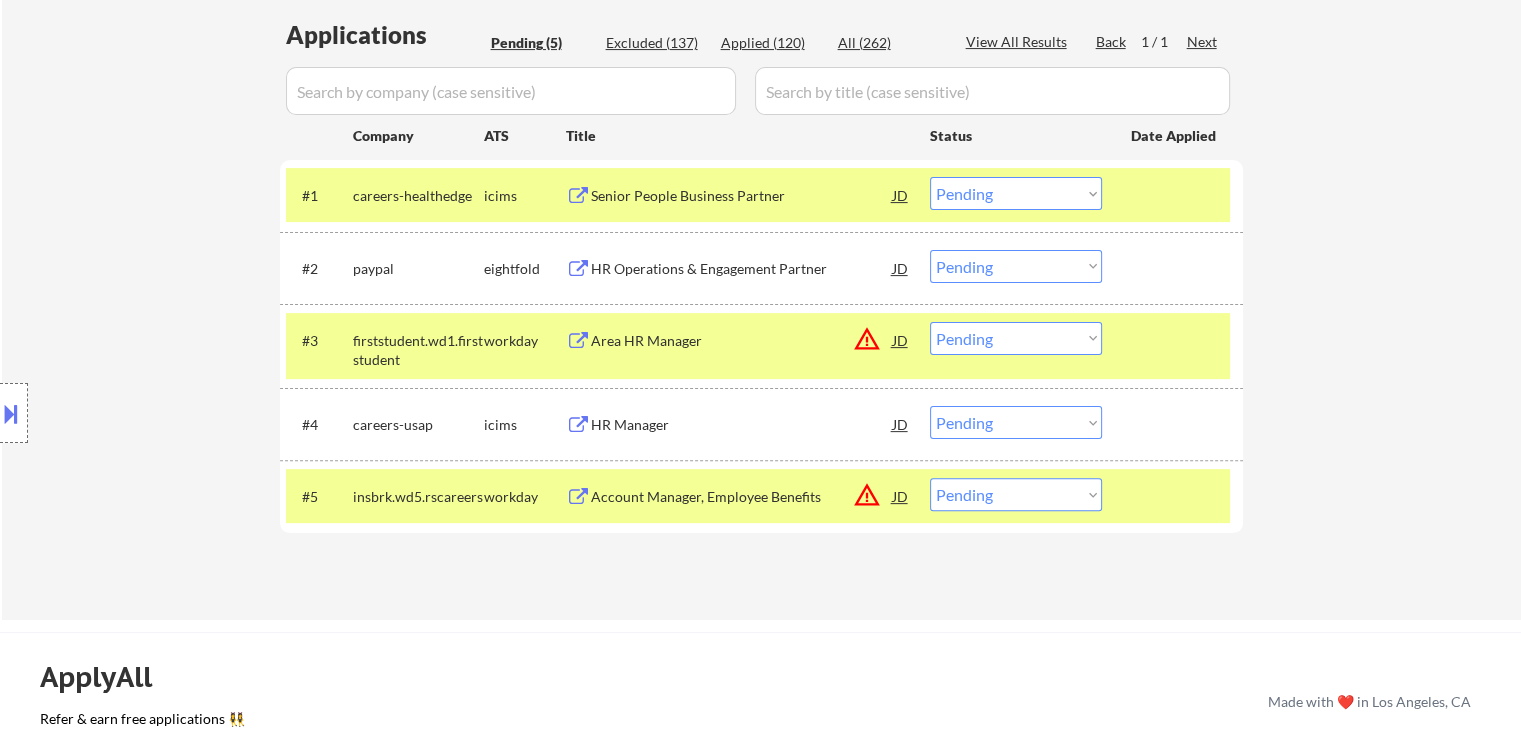 click on "Account Manager, Employee Benefits" at bounding box center [742, 497] 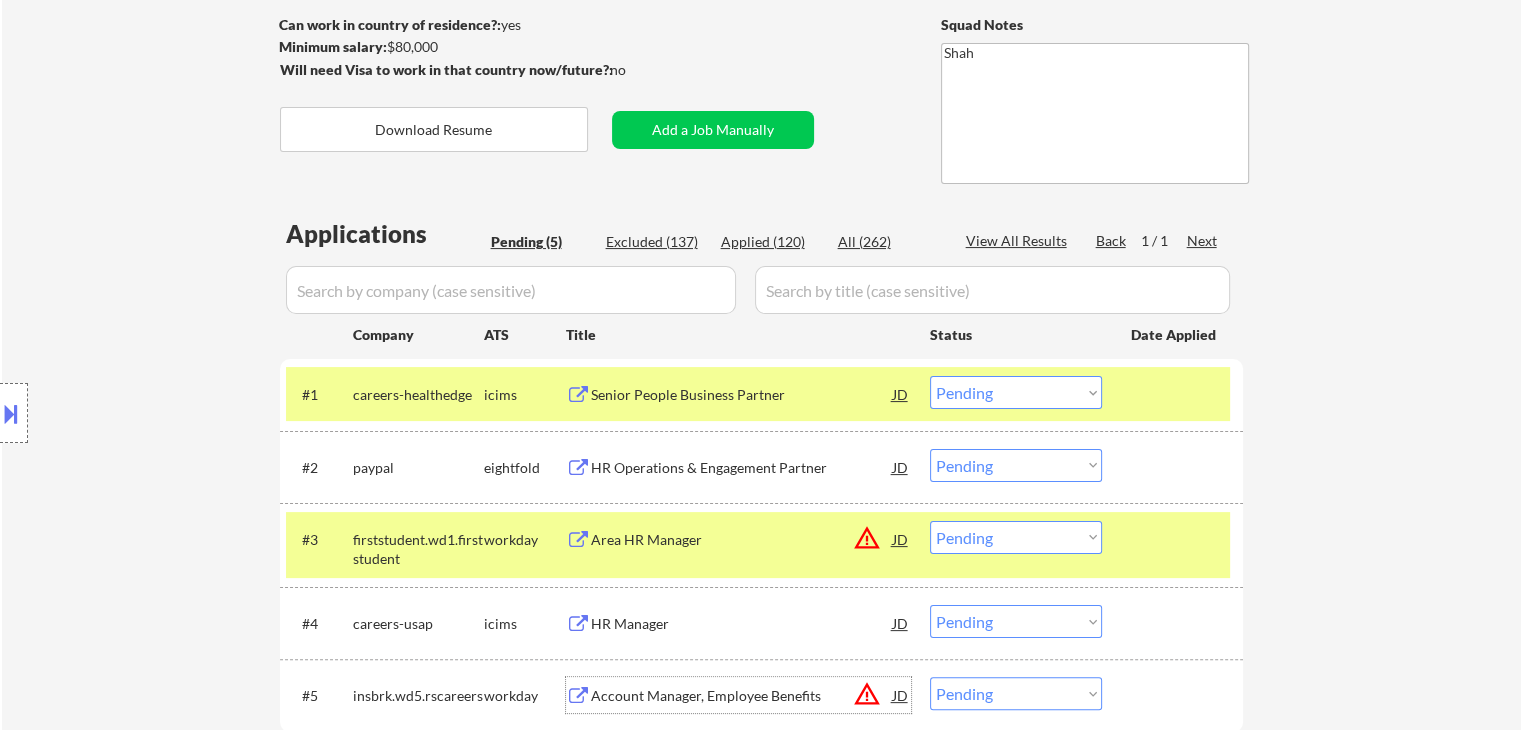 scroll, scrollTop: 300, scrollLeft: 0, axis: vertical 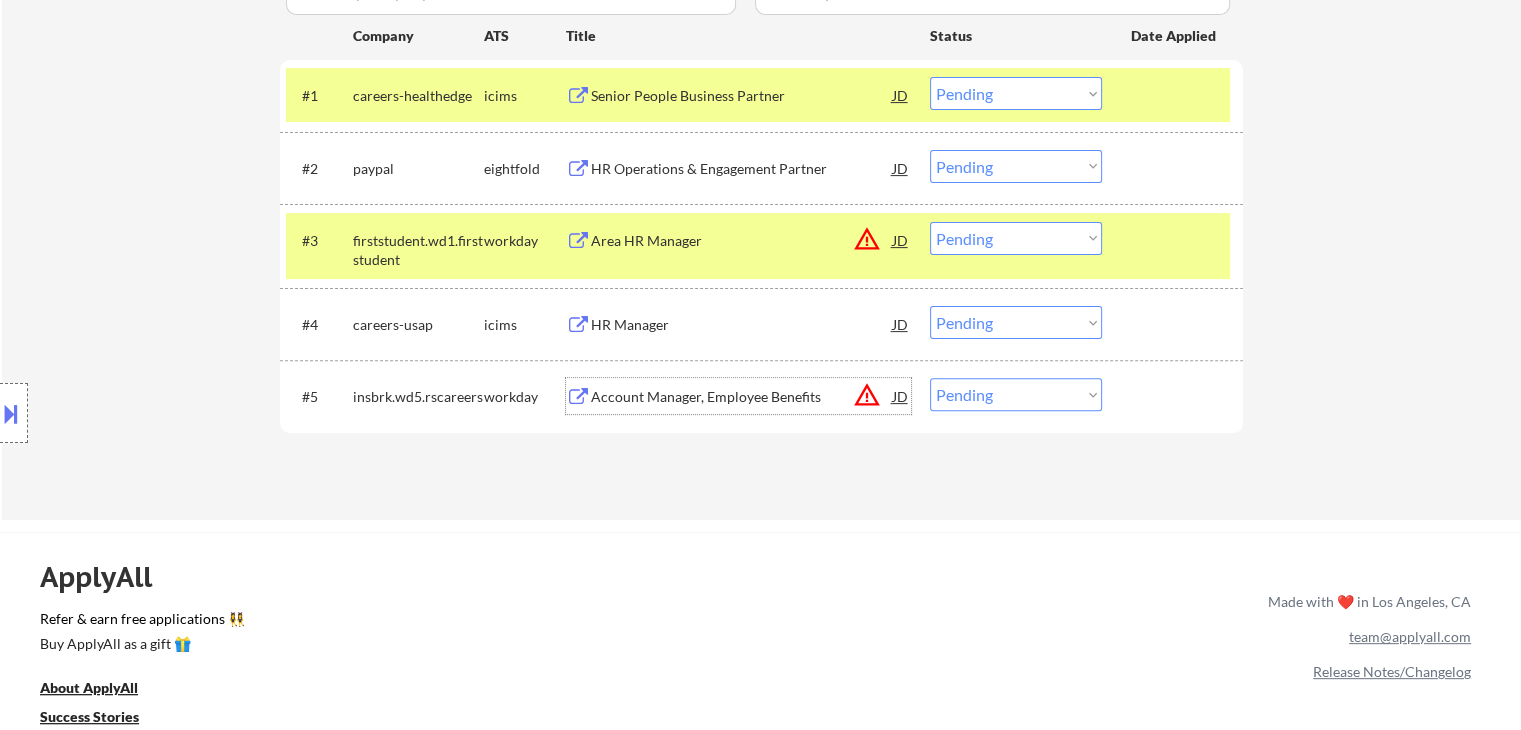 click on "Choose an option... Pending Applied Excluded (Questions) Excluded (Expired) Excluded (Location) Excluded (Bad Match) Excluded (Blocklist) Excluded (Salary) Excluded (Other)" at bounding box center [1016, 394] 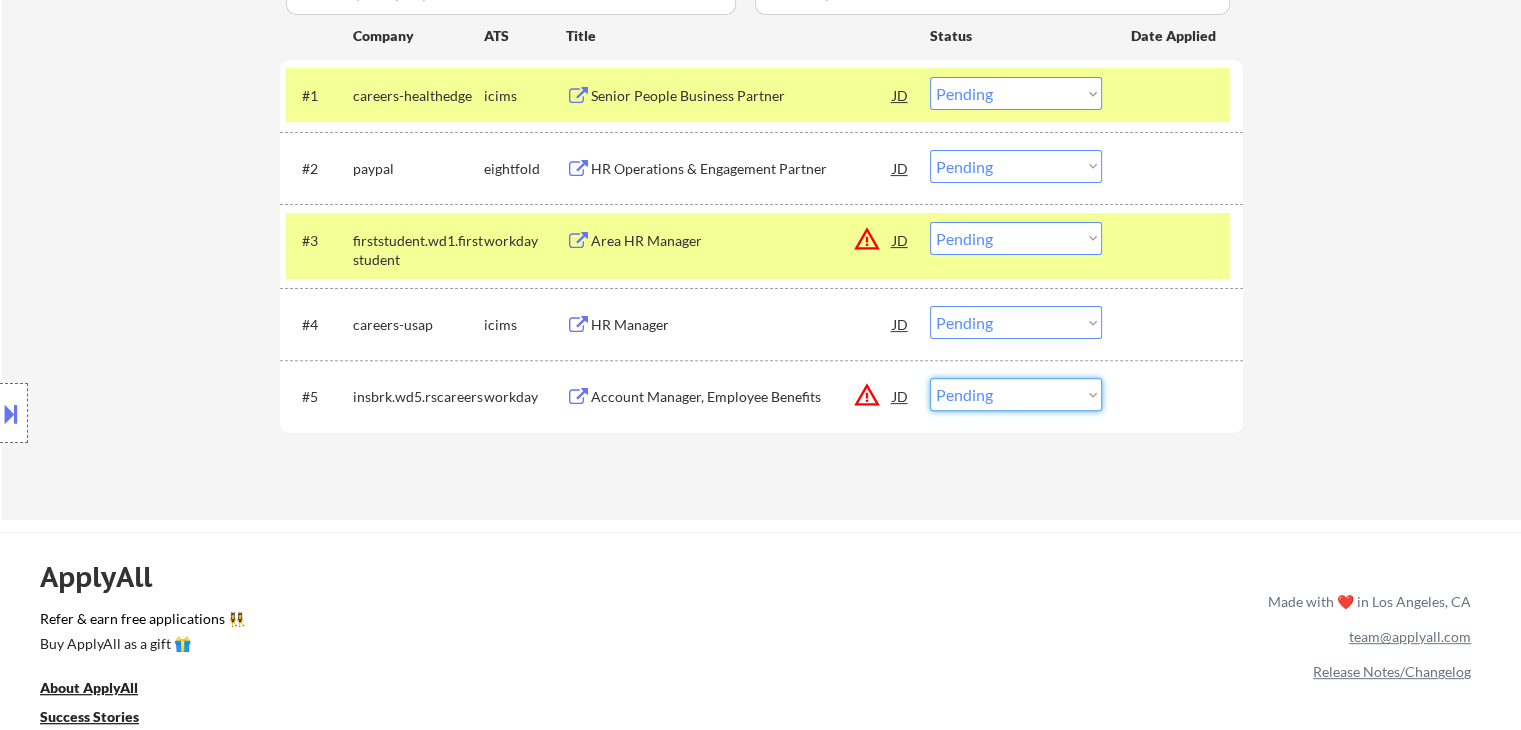 select on ""excluded__location_"" 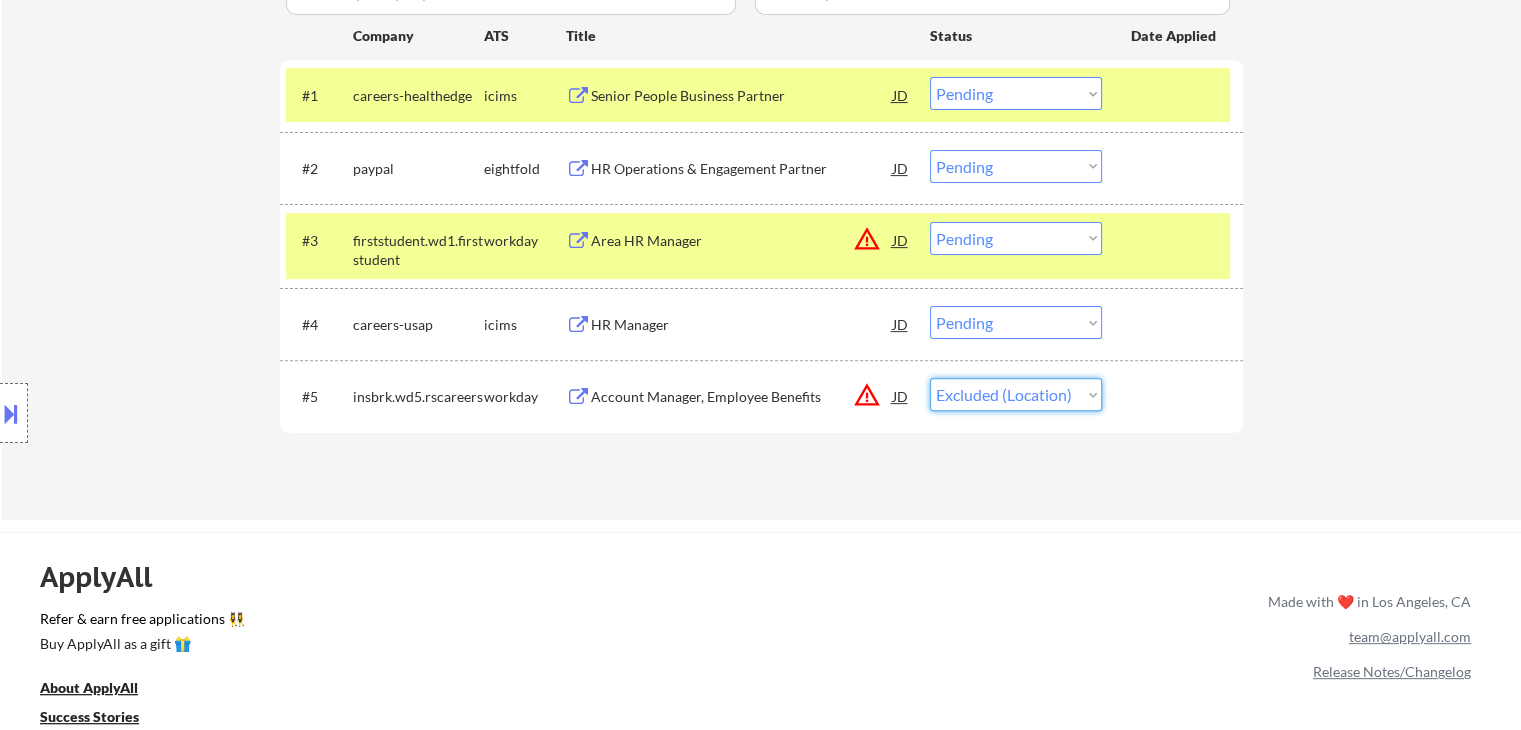 click on "Choose an option... Pending Applied Excluded (Questions) Excluded (Expired) Excluded (Location) Excluded (Bad Match) Excluded (Blocklist) Excluded (Salary) Excluded (Other)" at bounding box center [1016, 394] 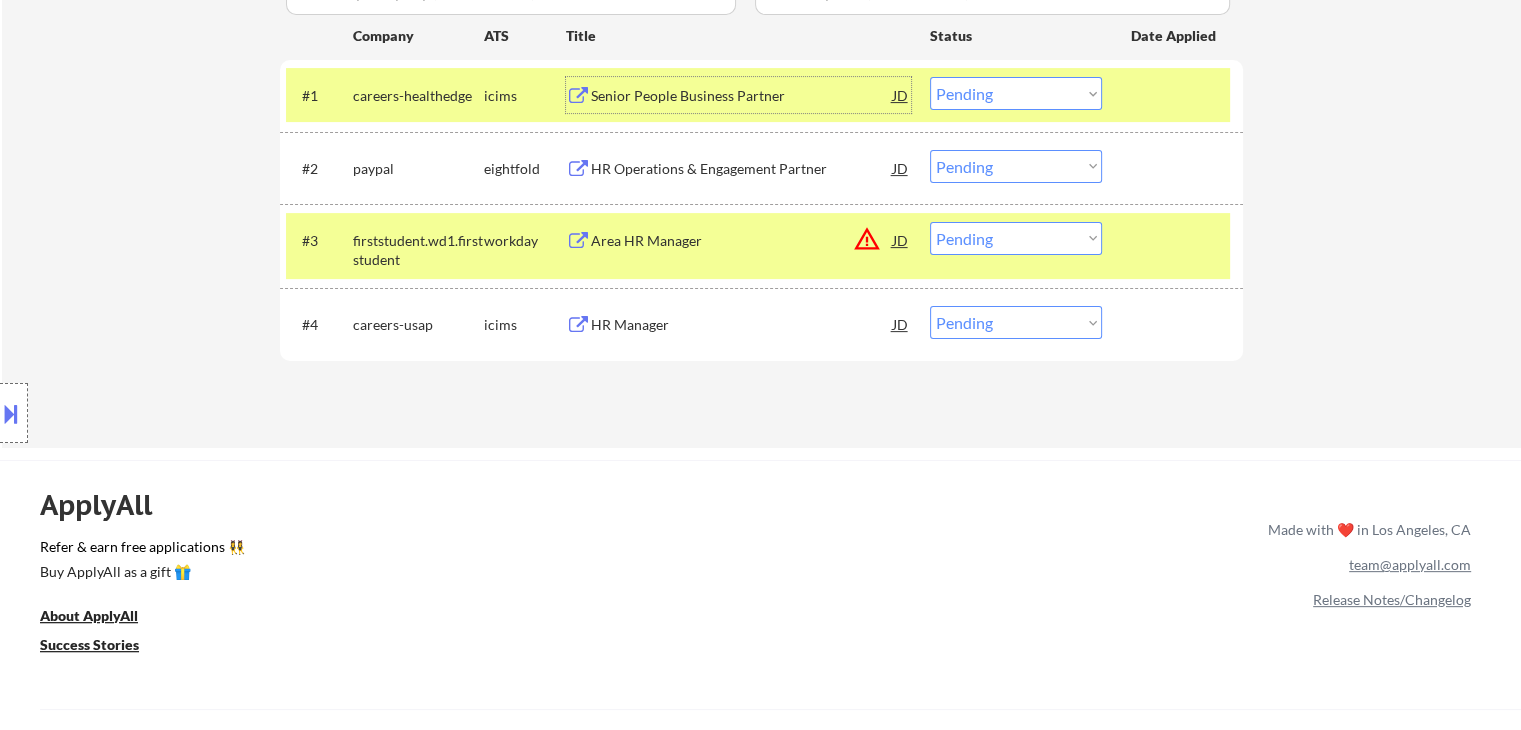 click on "Senior People Business Partner" at bounding box center [742, 96] 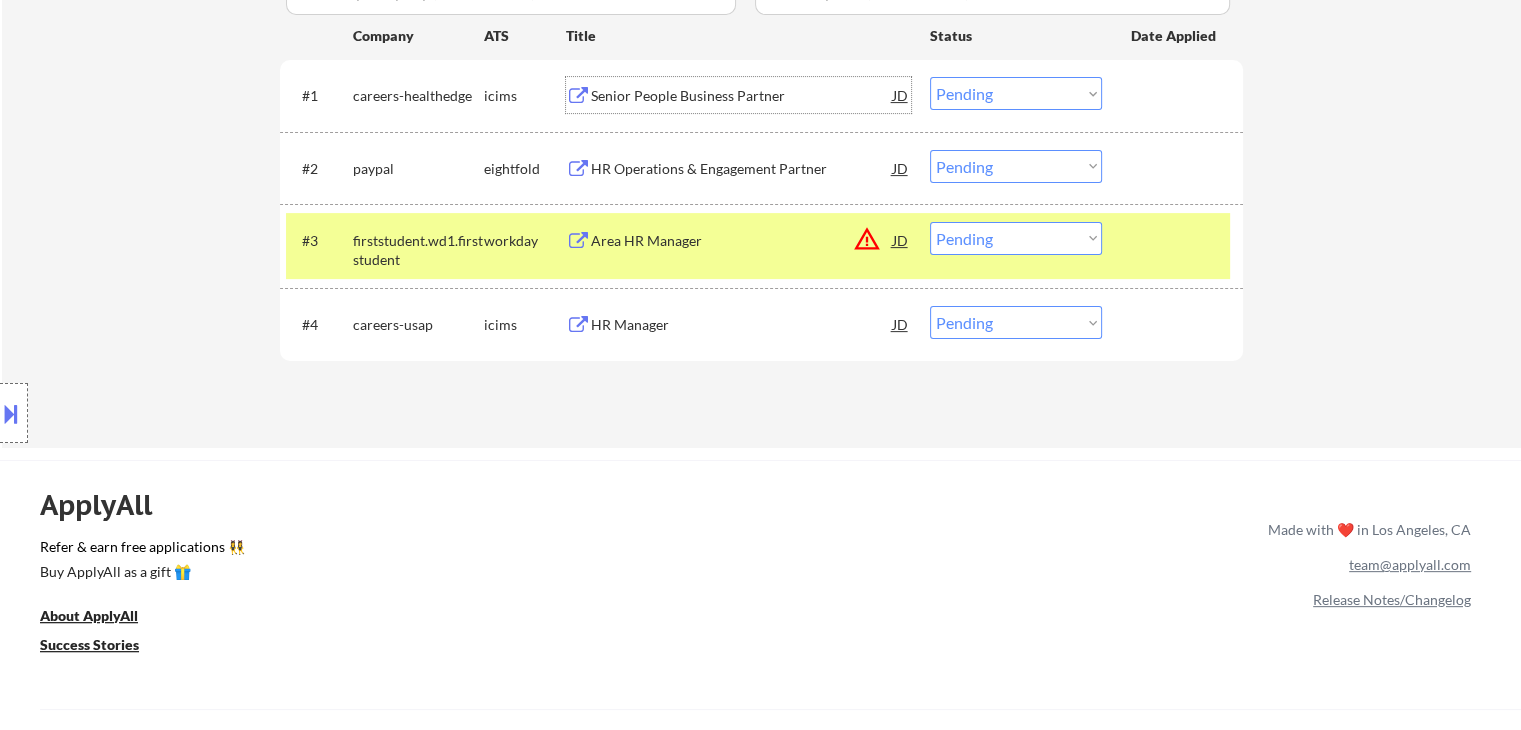 drag, startPoint x: 978, startPoint y: 246, endPoint x: 996, endPoint y: 252, distance: 18.973665 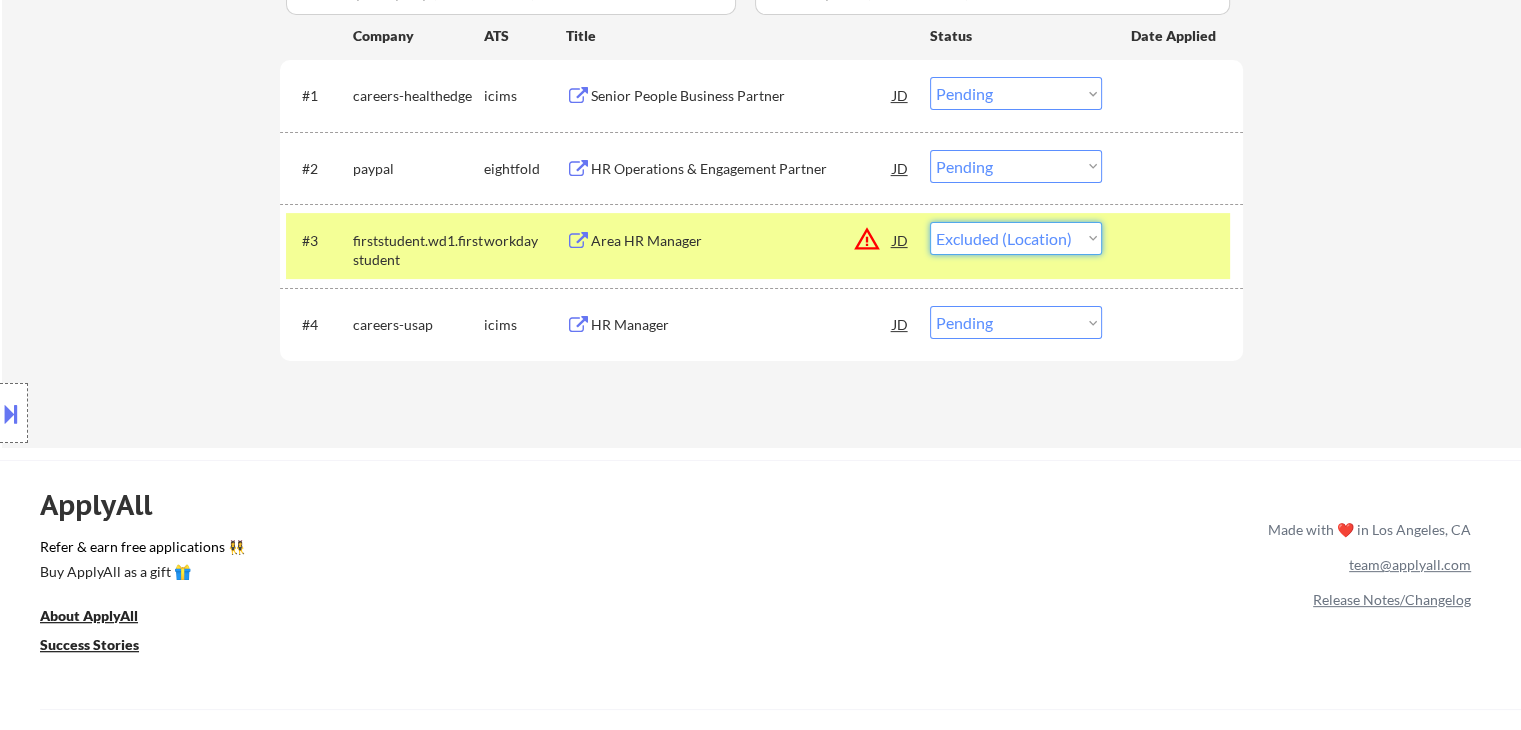 click on "Choose an option... Pending Applied Excluded (Questions) Excluded (Expired) Excluded (Location) Excluded (Bad Match) Excluded (Blocklist) Excluded (Salary) Excluded (Other)" at bounding box center [1016, 238] 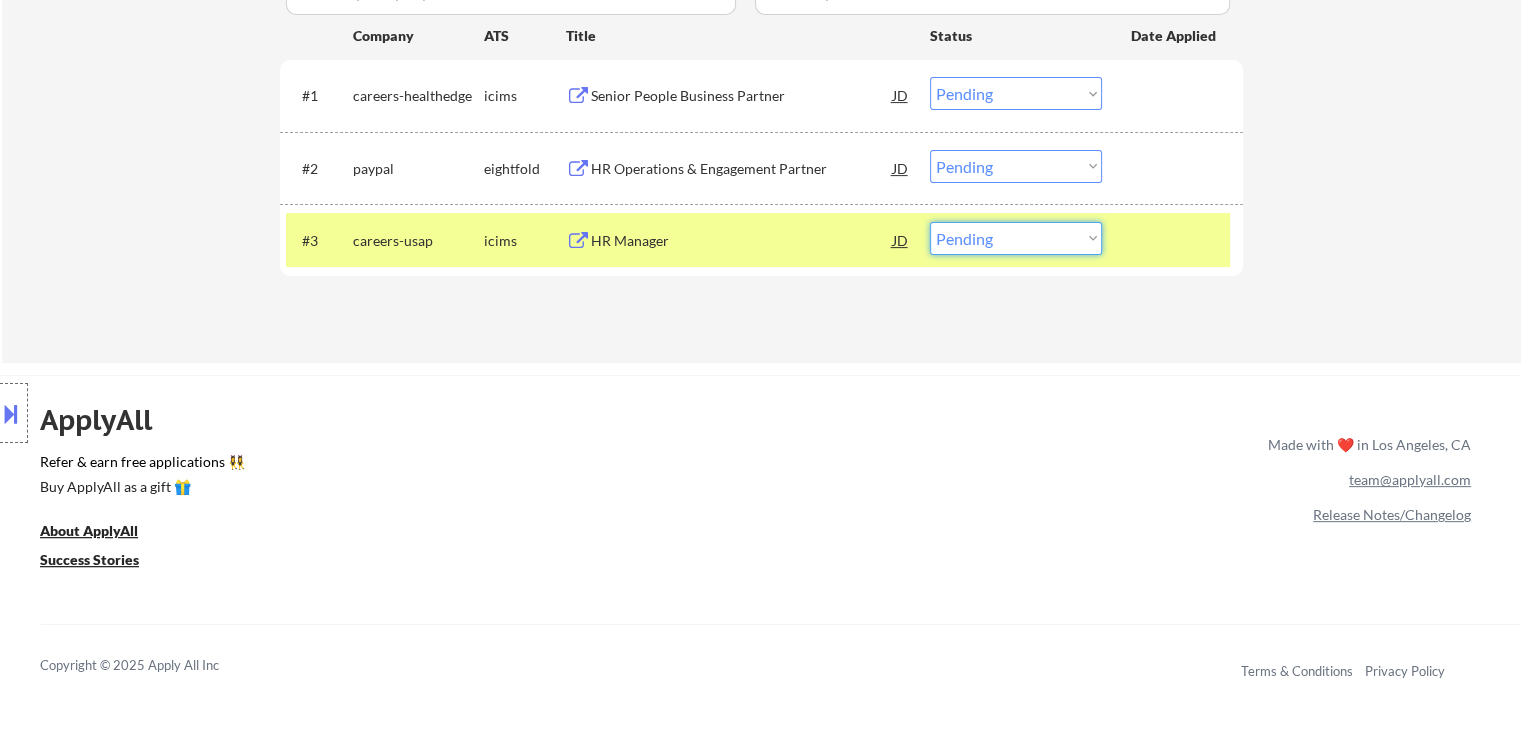 click on "Choose an option... Pending Applied Excluded (Questions) Excluded (Expired) Excluded (Location) Excluded (Bad Match) Excluded (Blocklist) Excluded (Salary) Excluded (Other)" at bounding box center (1016, 238) 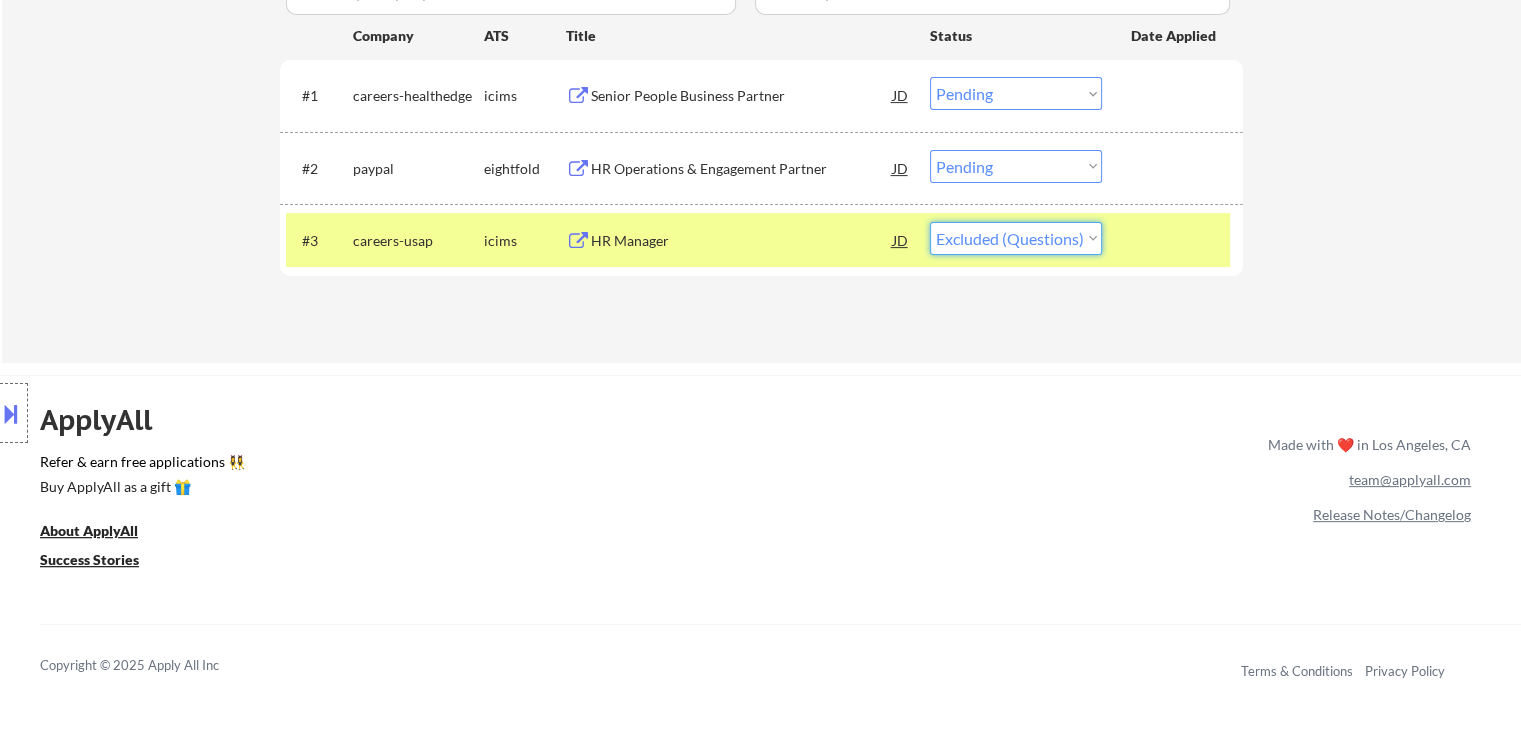 click on "Choose an option... Pending Applied Excluded (Questions) Excluded (Expired) Excluded (Location) Excluded (Bad Match) Excluded (Blocklist) Excluded (Salary) Excluded (Other)" at bounding box center [1016, 238] 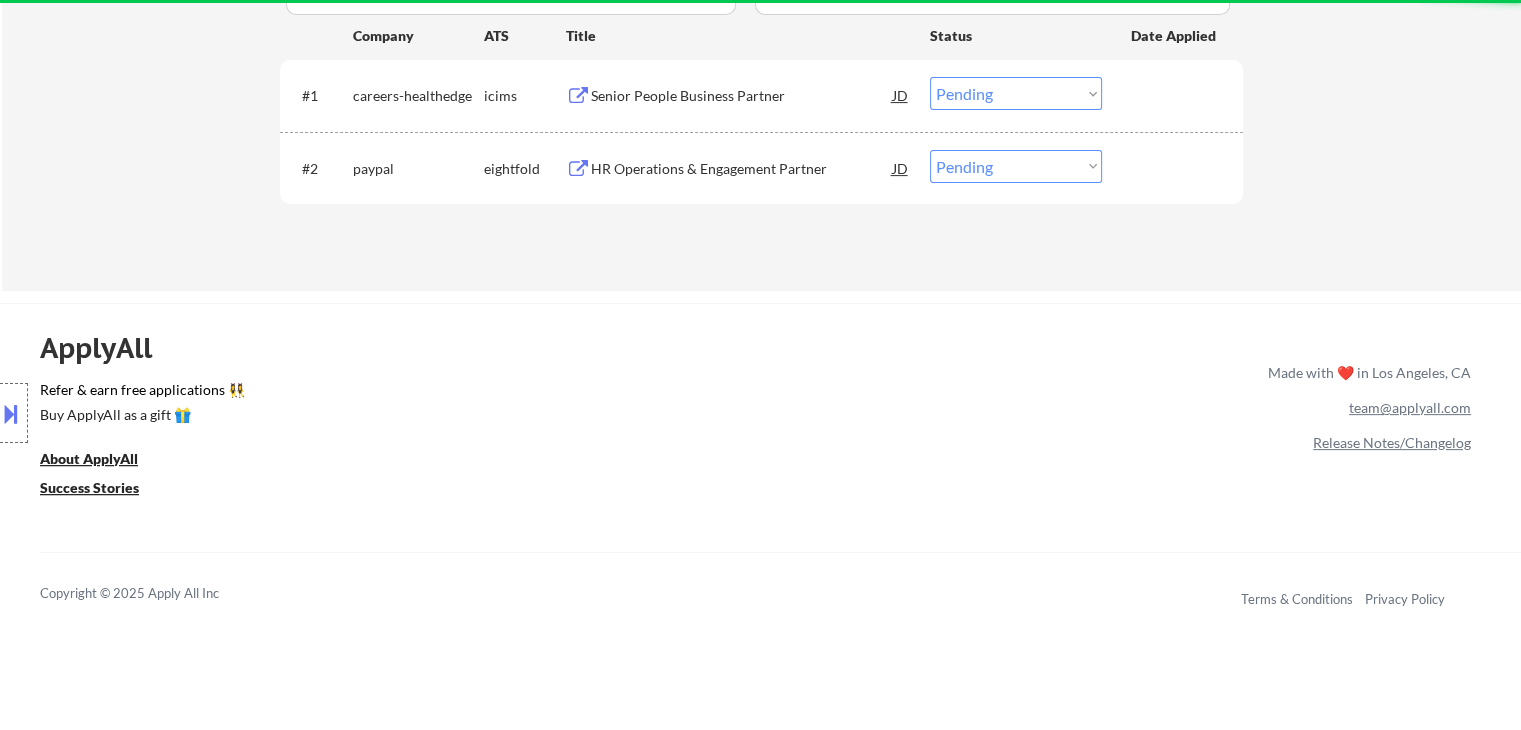 click on "HR Operations & Engagement Partner" at bounding box center [742, 169] 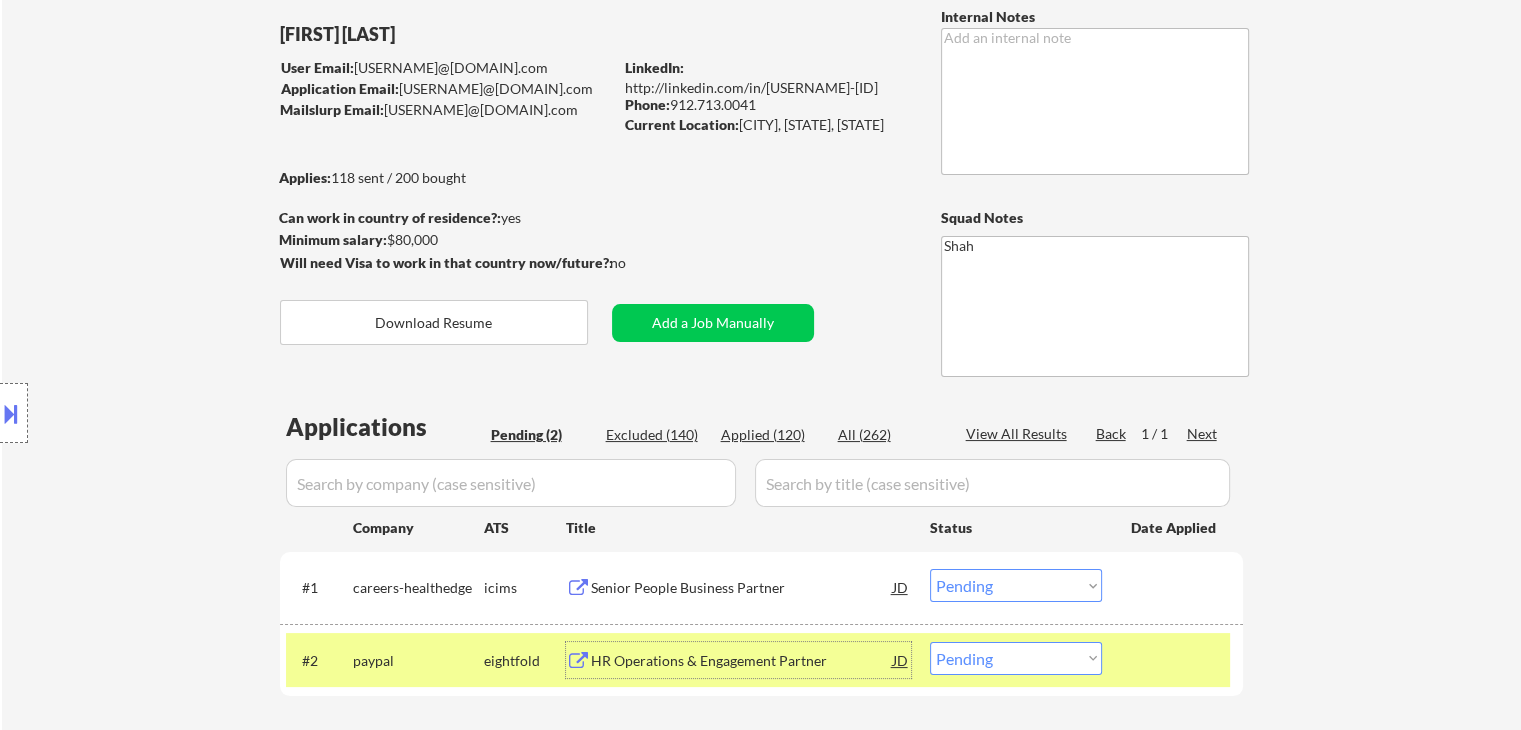 scroll, scrollTop: 100, scrollLeft: 0, axis: vertical 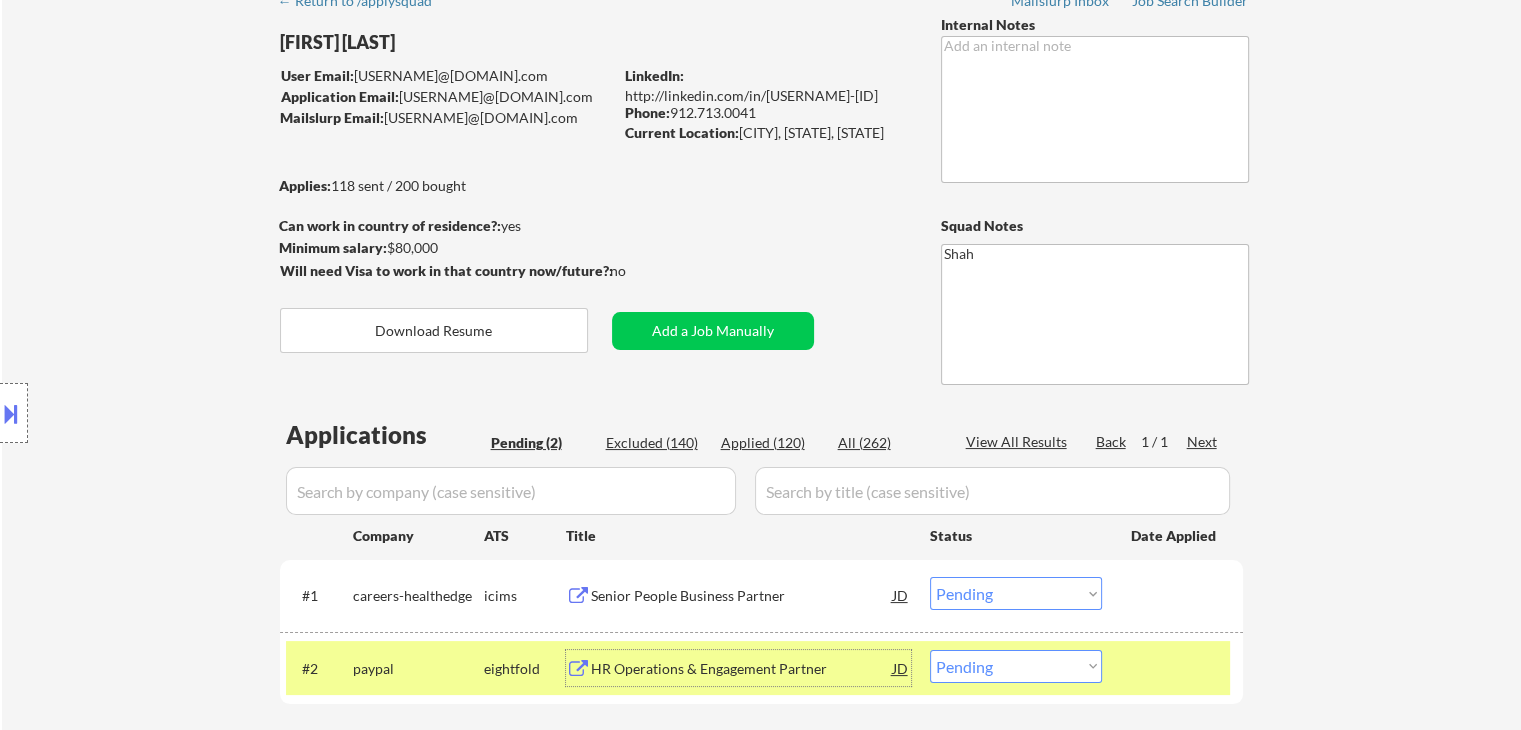 click at bounding box center (11, 413) 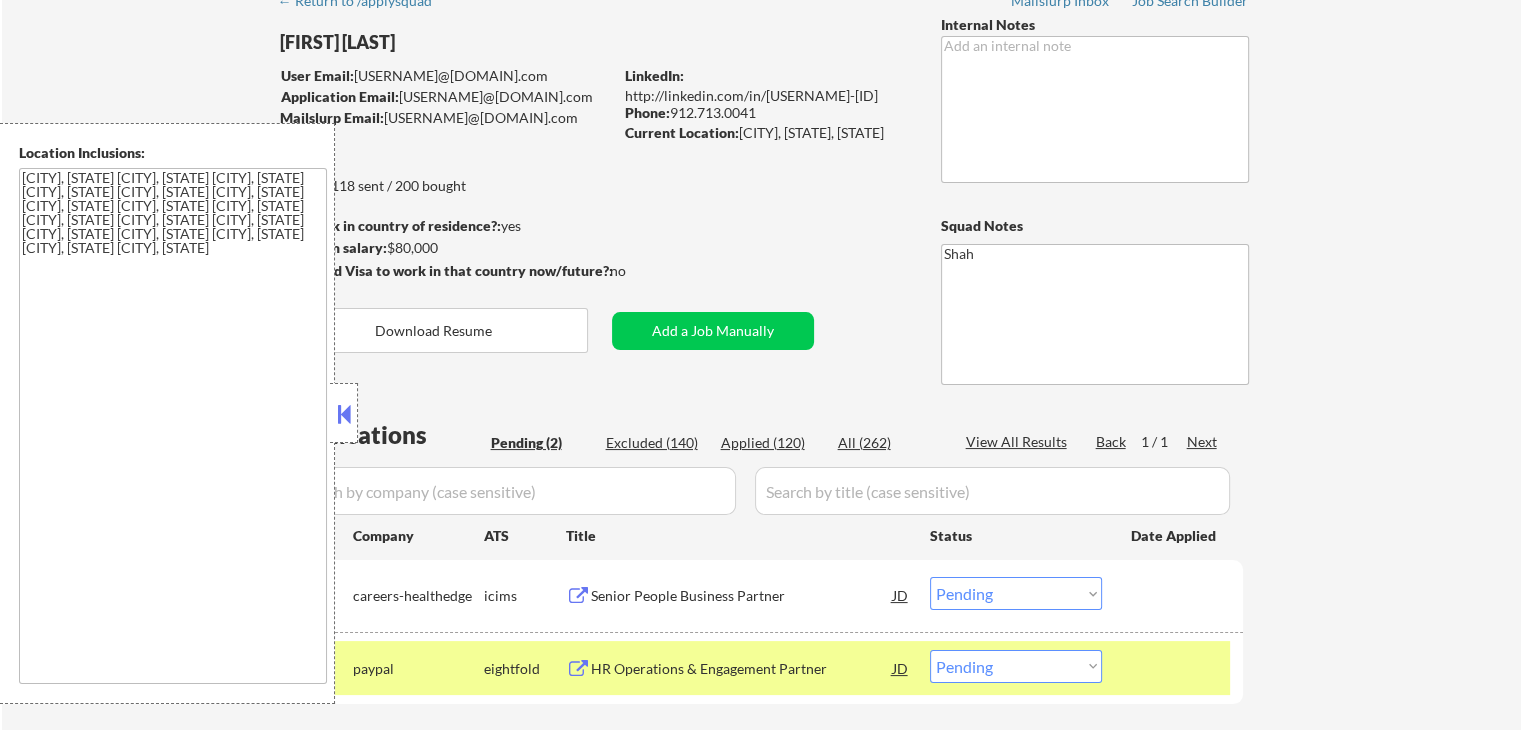 click at bounding box center [344, 414] 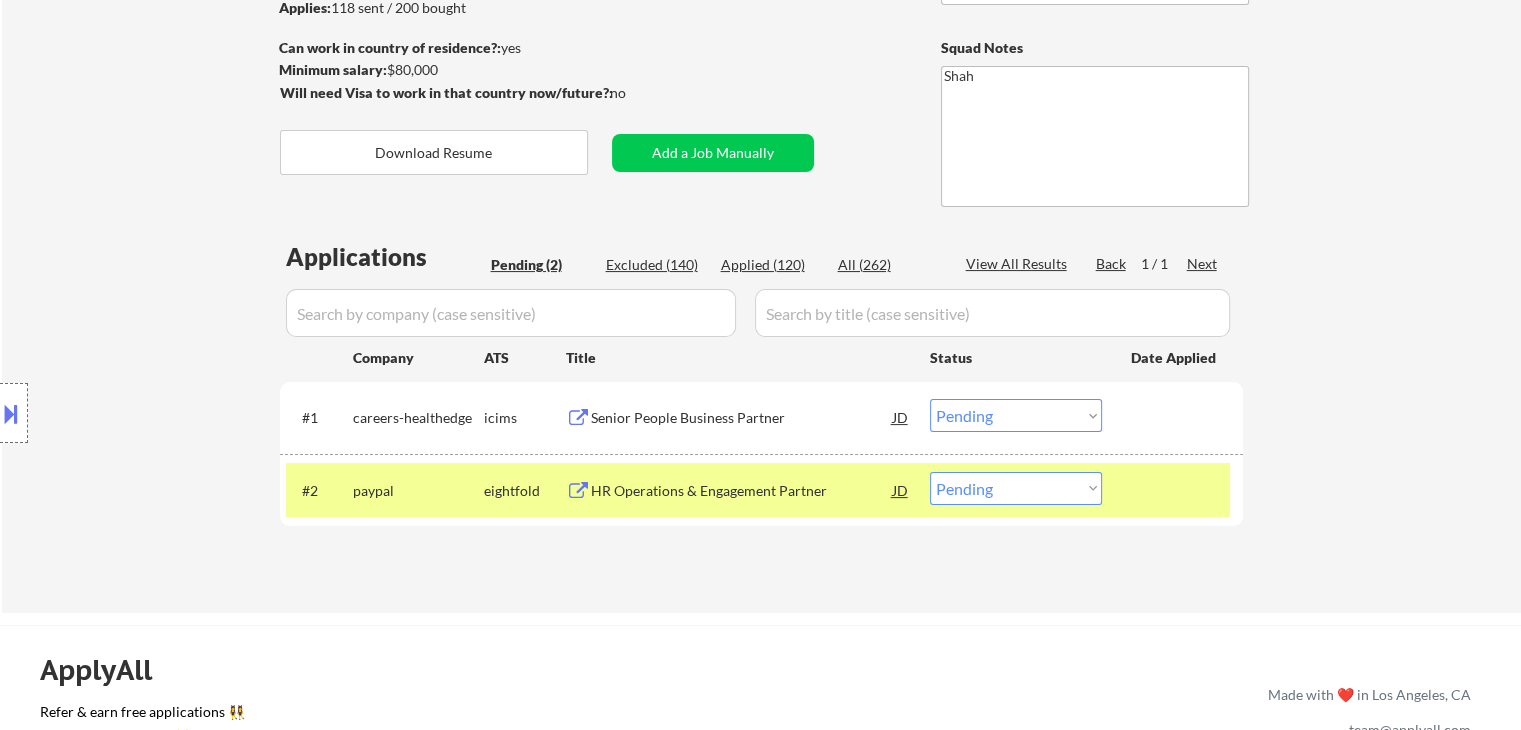 scroll, scrollTop: 500, scrollLeft: 0, axis: vertical 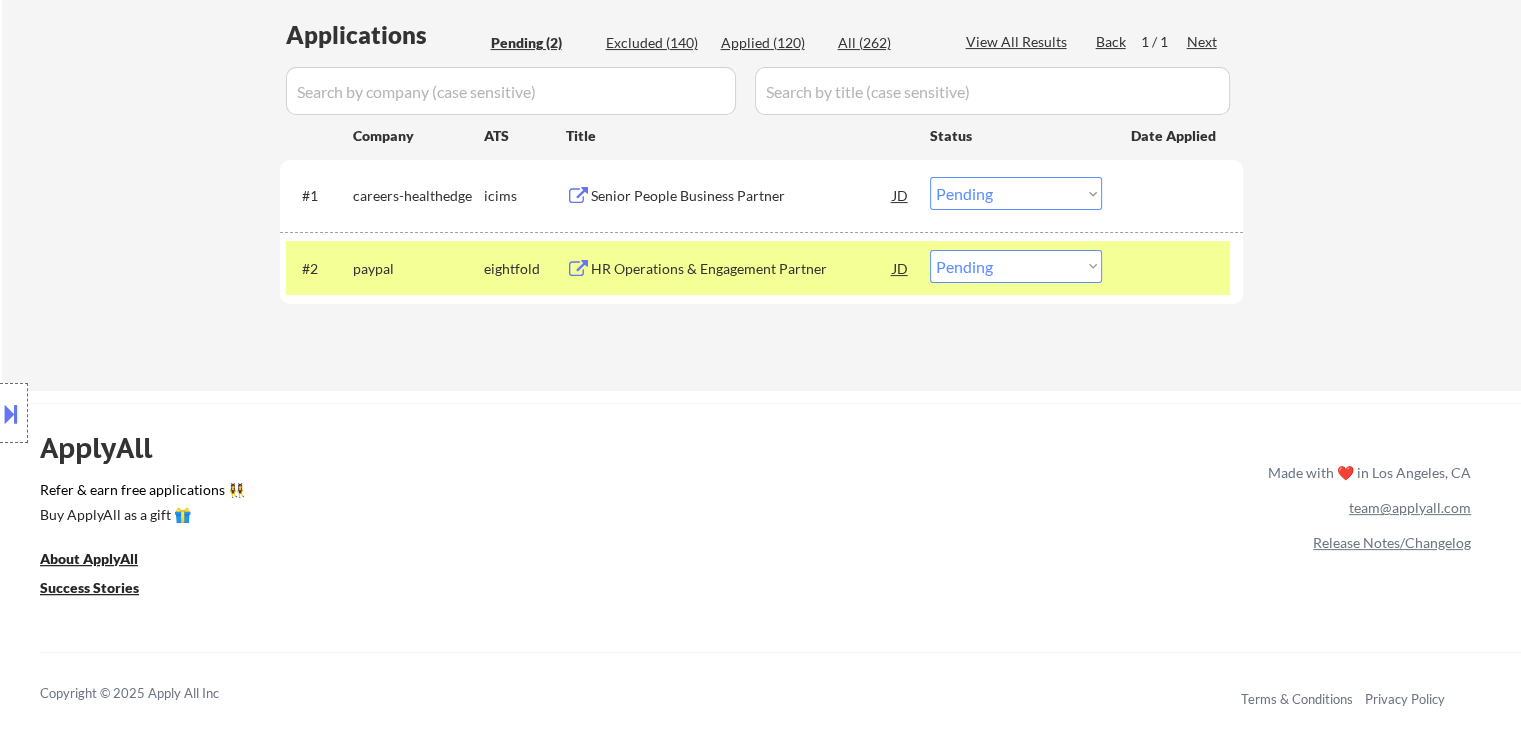 click on "Choose an option... Pending Applied Excluded (Questions) Excluded (Expired) Excluded (Location) Excluded (Bad Match) Excluded (Blocklist) Excluded (Salary) Excluded (Other)" at bounding box center (1016, 266) 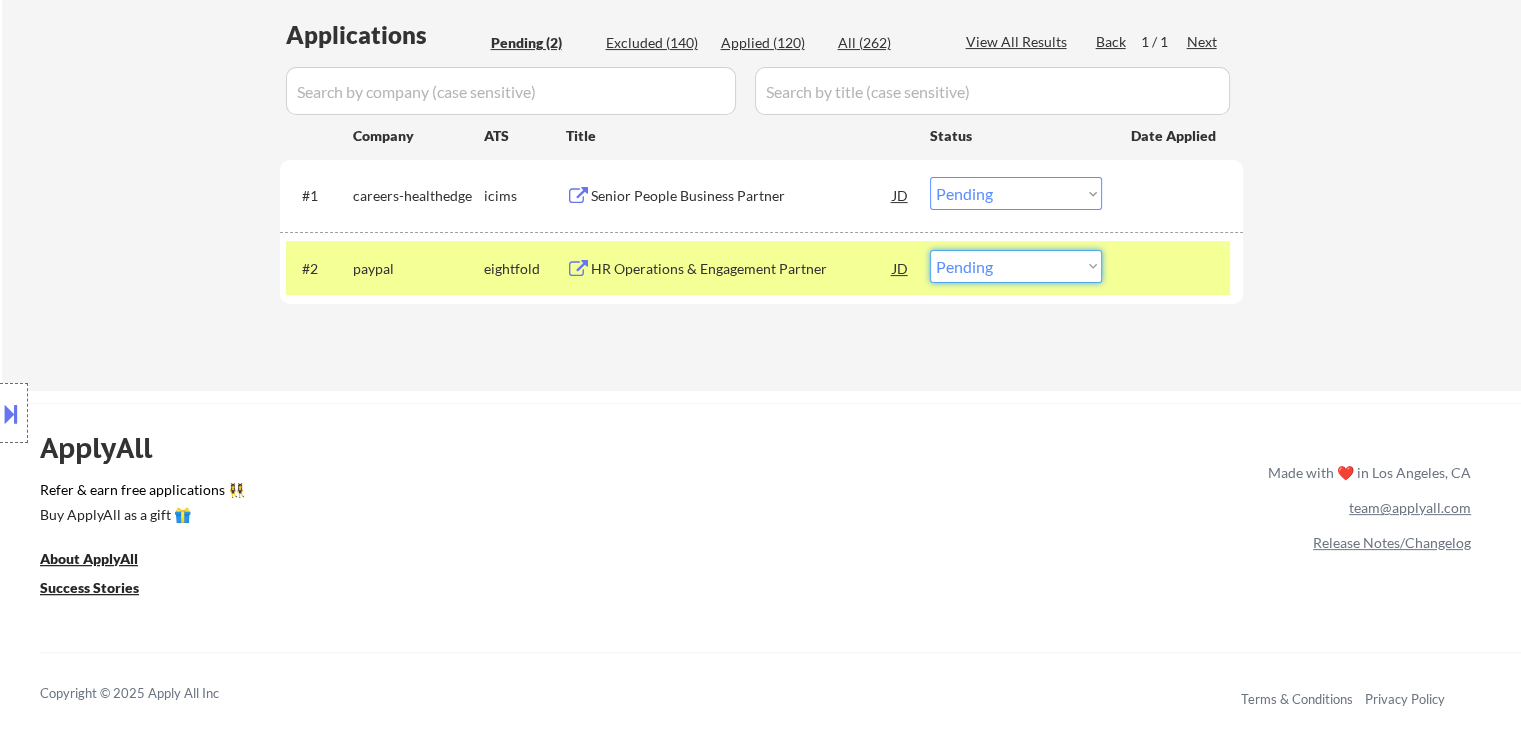 select on ""applied"" 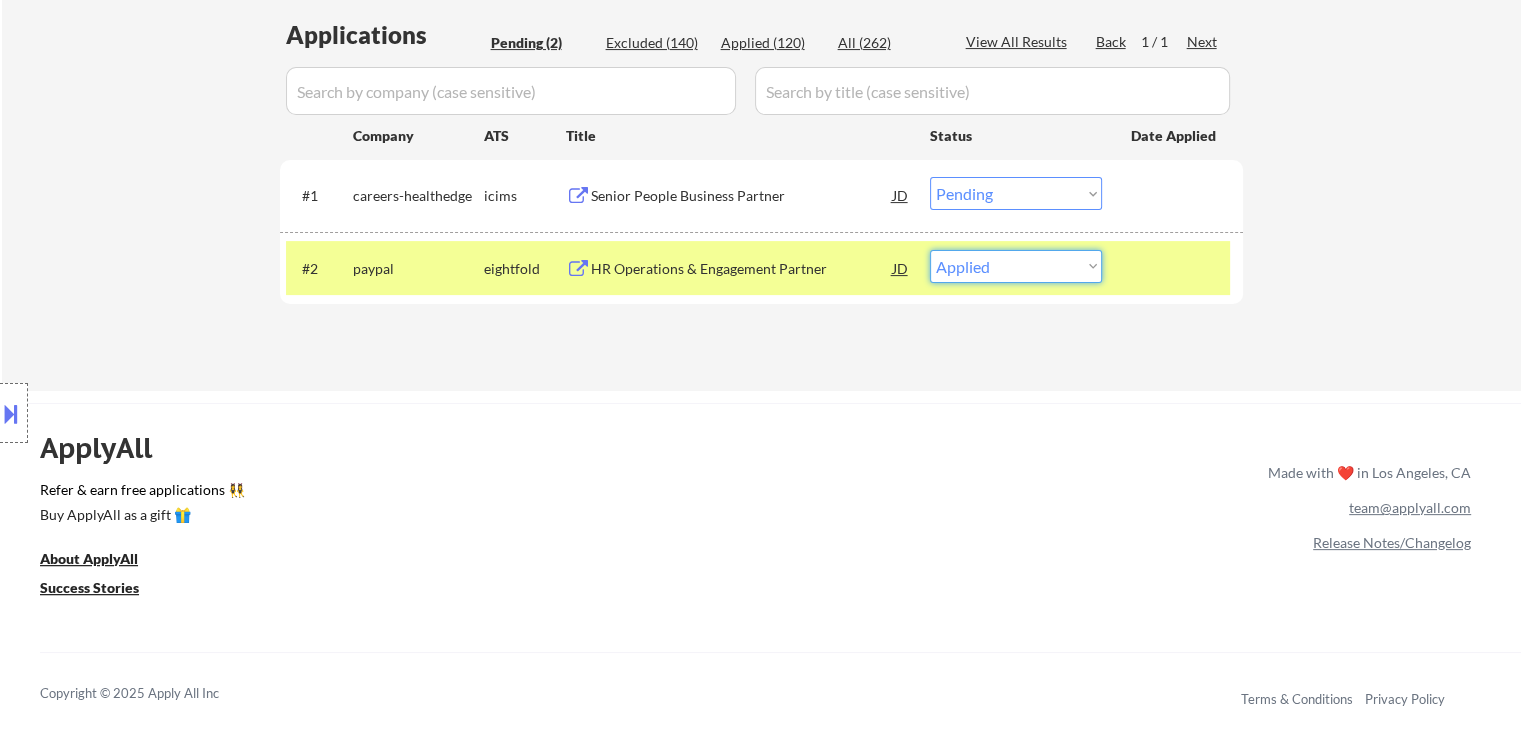 click on "Choose an option... Pending Applied Excluded (Questions) Excluded (Expired) Excluded (Location) Excluded (Bad Match) Excluded (Blocklist) Excluded (Salary) Excluded (Other)" at bounding box center [1016, 266] 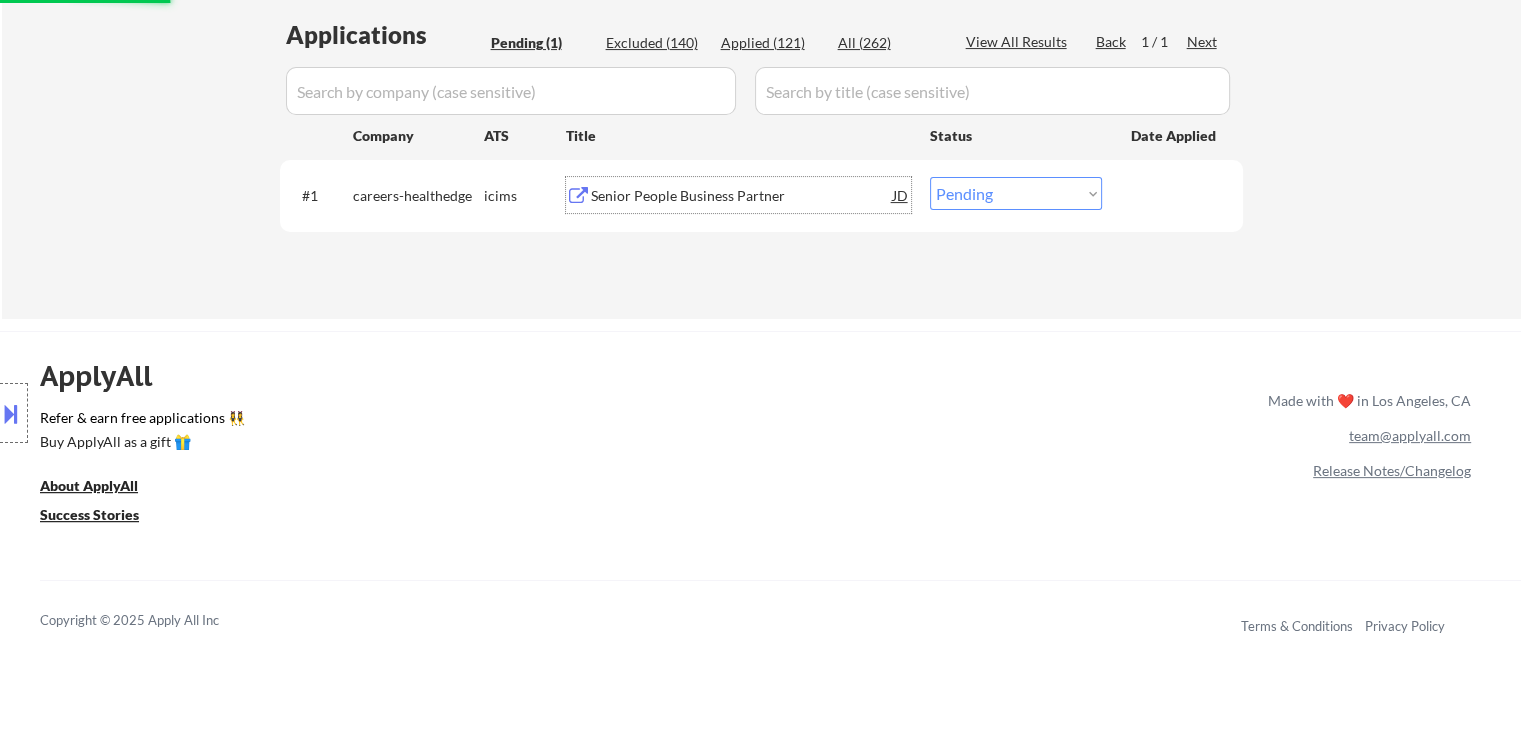 click on "Senior People Business Partner" at bounding box center [742, 196] 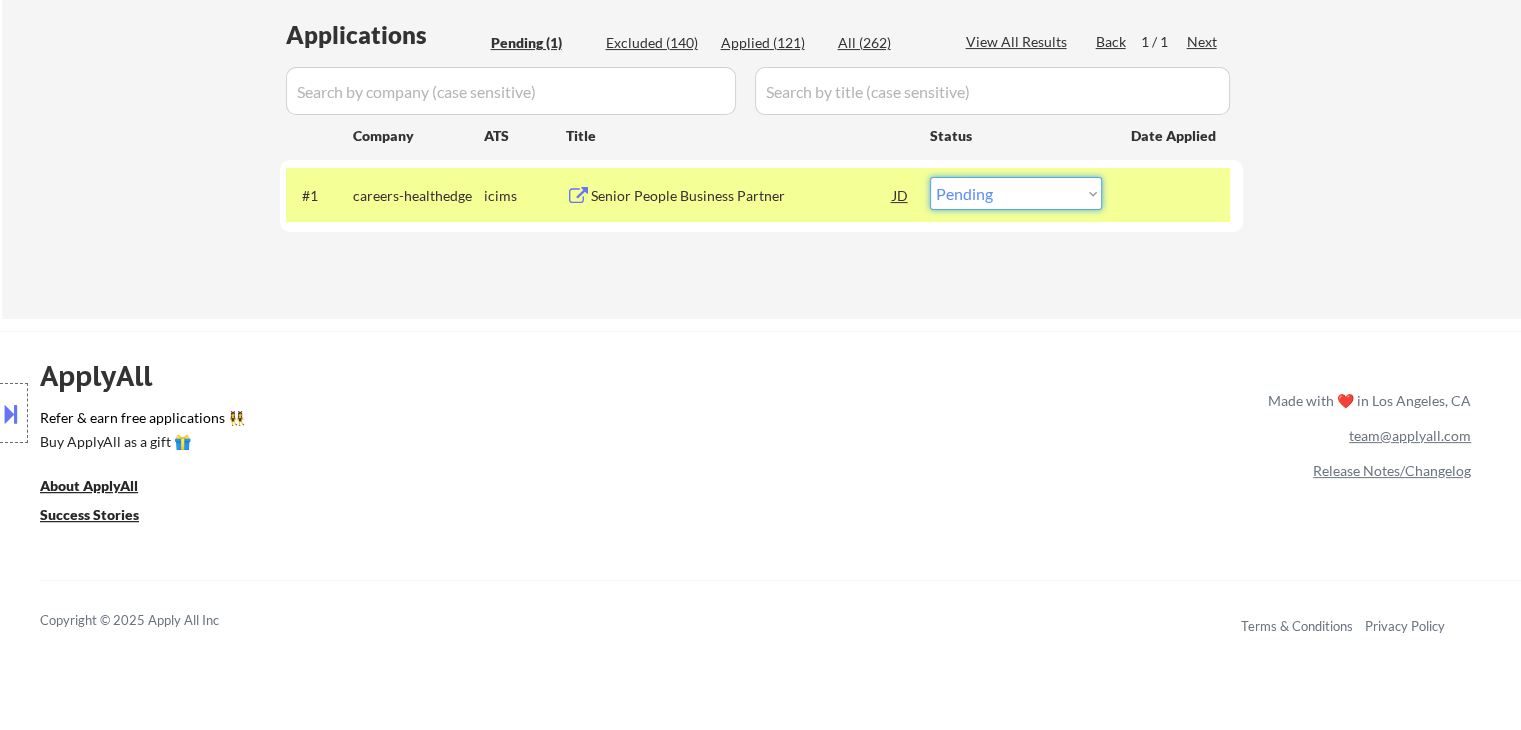click on "Choose an option... Pending Applied Excluded (Questions) Excluded (Expired) Excluded (Location) Excluded (Bad Match) Excluded (Blocklist) Excluded (Salary) Excluded (Other)" at bounding box center [1016, 193] 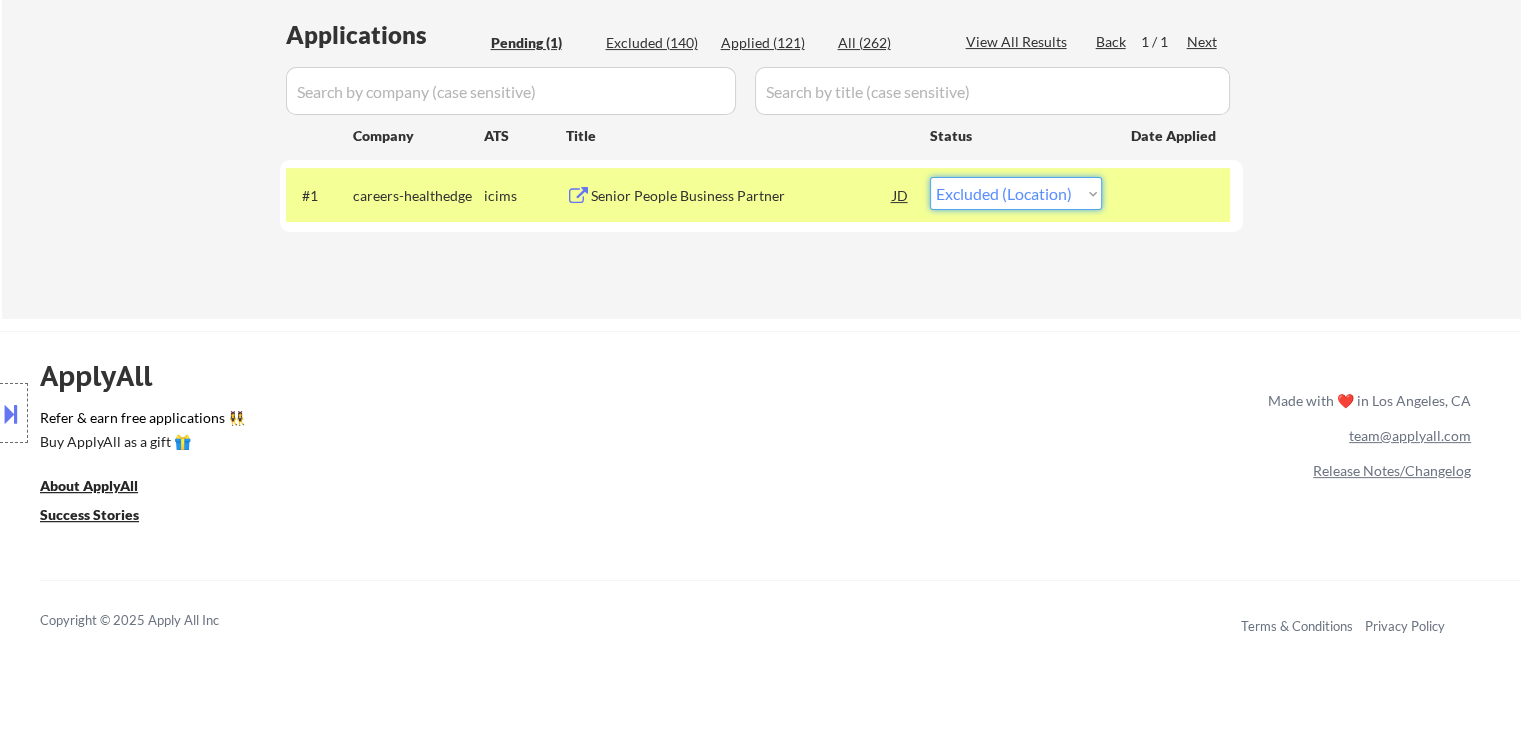 click on "Choose an option... Pending Applied Excluded (Questions) Excluded (Expired) Excluded (Location) Excluded (Bad Match) Excluded (Blocklist) Excluded (Salary) Excluded (Other)" at bounding box center (1016, 193) 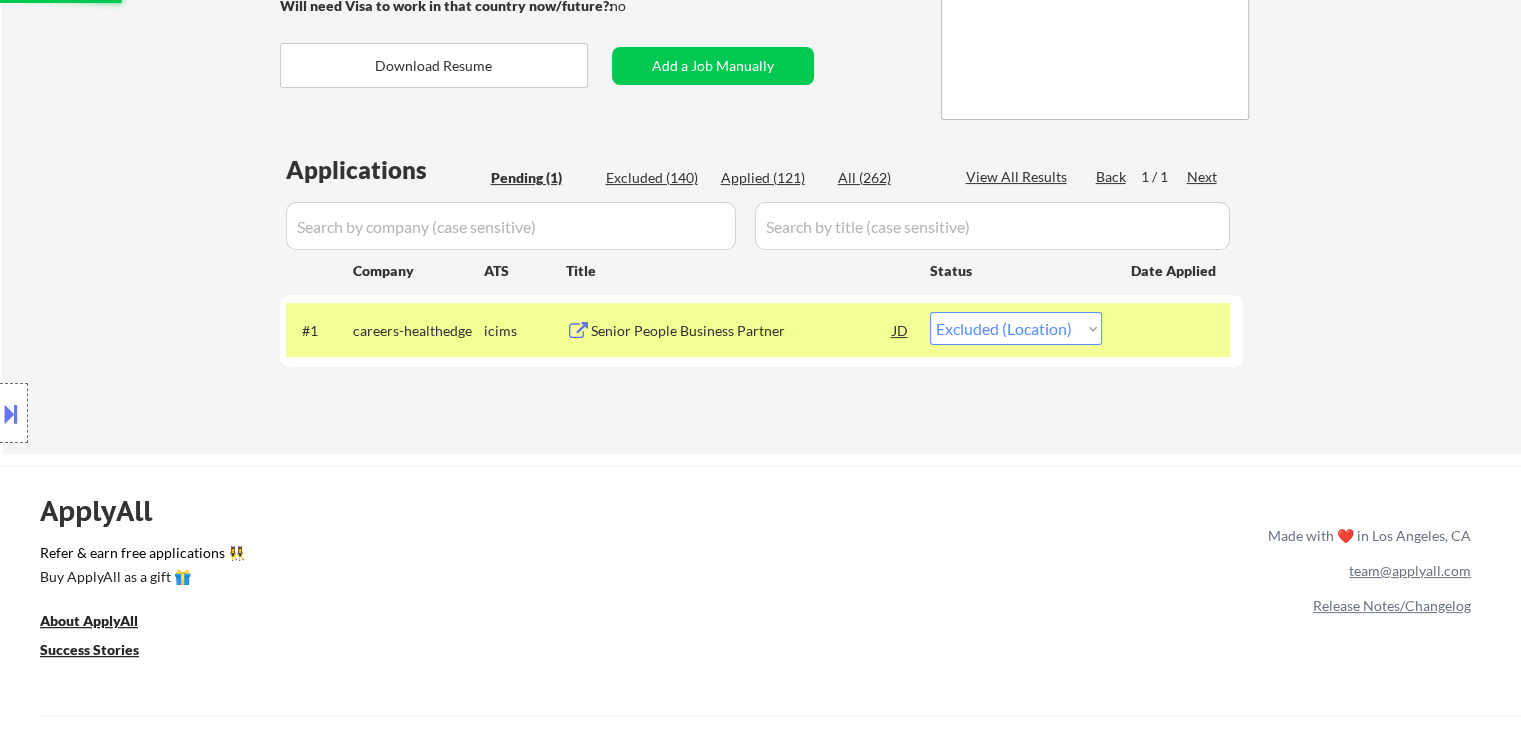 scroll, scrollTop: 200, scrollLeft: 0, axis: vertical 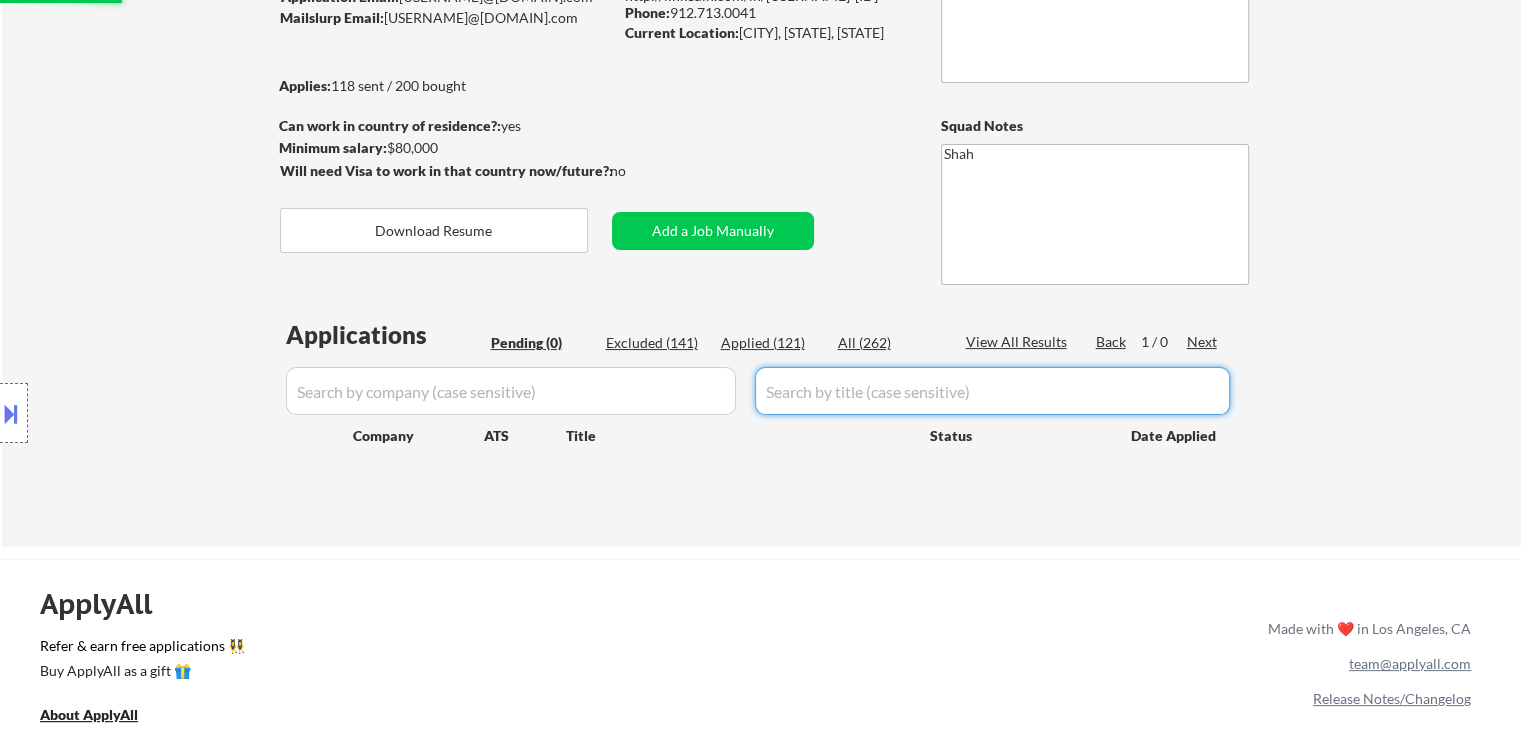 click on "Excluded (141) Applied (121) All (262) View All Results Back 1 / 0
Next Company ATS Title Status Date Applied #1 careers-healthedge icims Senior People Business Partner JD Choose an option... Pending Applied Excluded (Questions) Excluded (Expired) Excluded (Location) Excluded (Bad Match) Excluded (Blocklist) Excluded (Salary) Excluded (Other) success #2 paypal eightfold HR Operations & Engagement Partner JD Choose an option... Pending Applied Excluded (Questions) Excluded (Expired) Excluded (Location) Excluded (Bad Match) Excluded (Blocklist) Excluded (Salary) Excluded (Other) success #3 careers-usap icims HR Manager JD warning_amber Choose an option... Pending Applied Excluded (Questions) Excluded (Expired) Excluded (Location) Excluded (Bad Match) Excluded (Blocklist) Excluded (Salary) Excluded (Other) success #4 careers-usap icims HR Manager JD warning_amber Choose an option... Pending Applied Excluded (Questions) Excluded (Expired) Excluded (Location) Excluded (Bad Match) #5 JD #6" at bounding box center (761, 413) 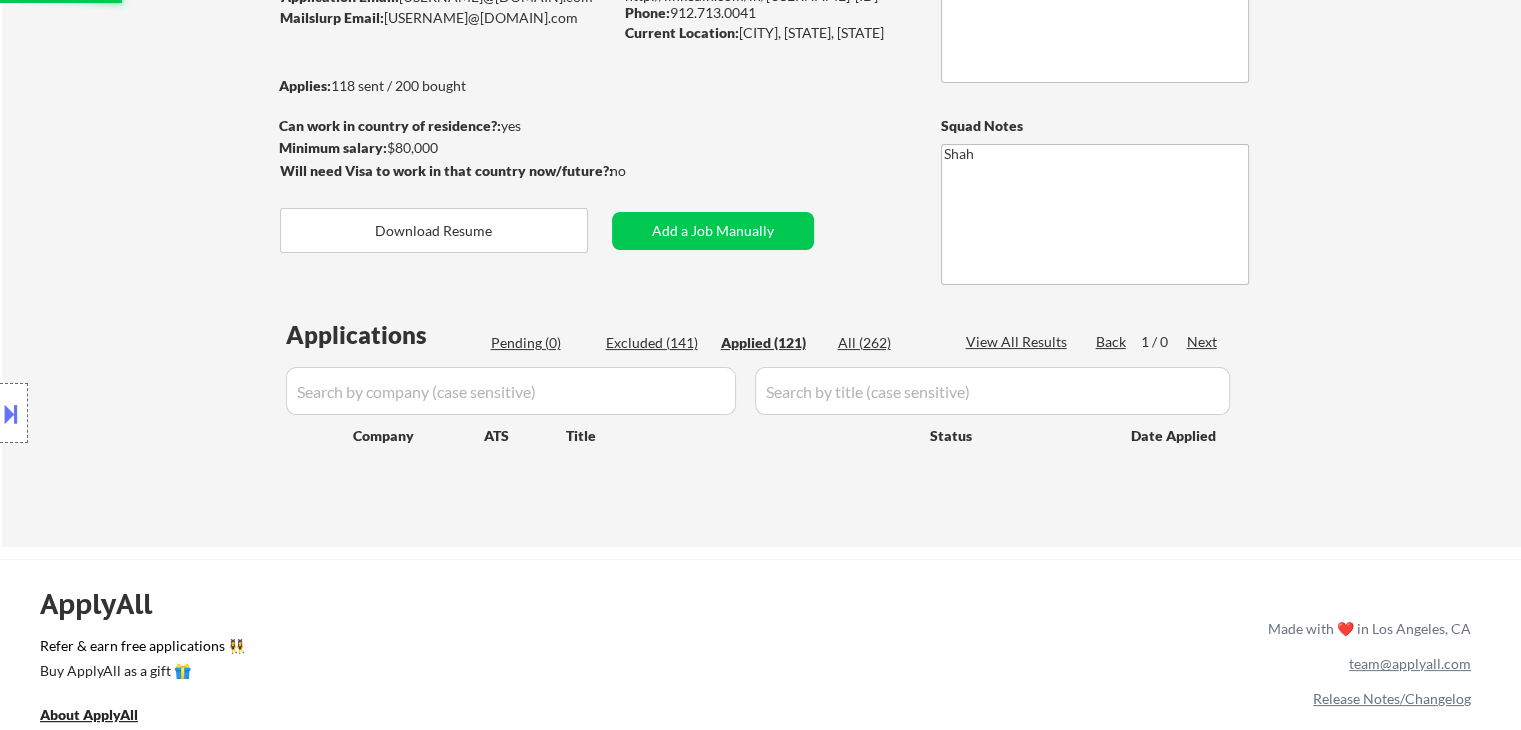 select on ""applied"" 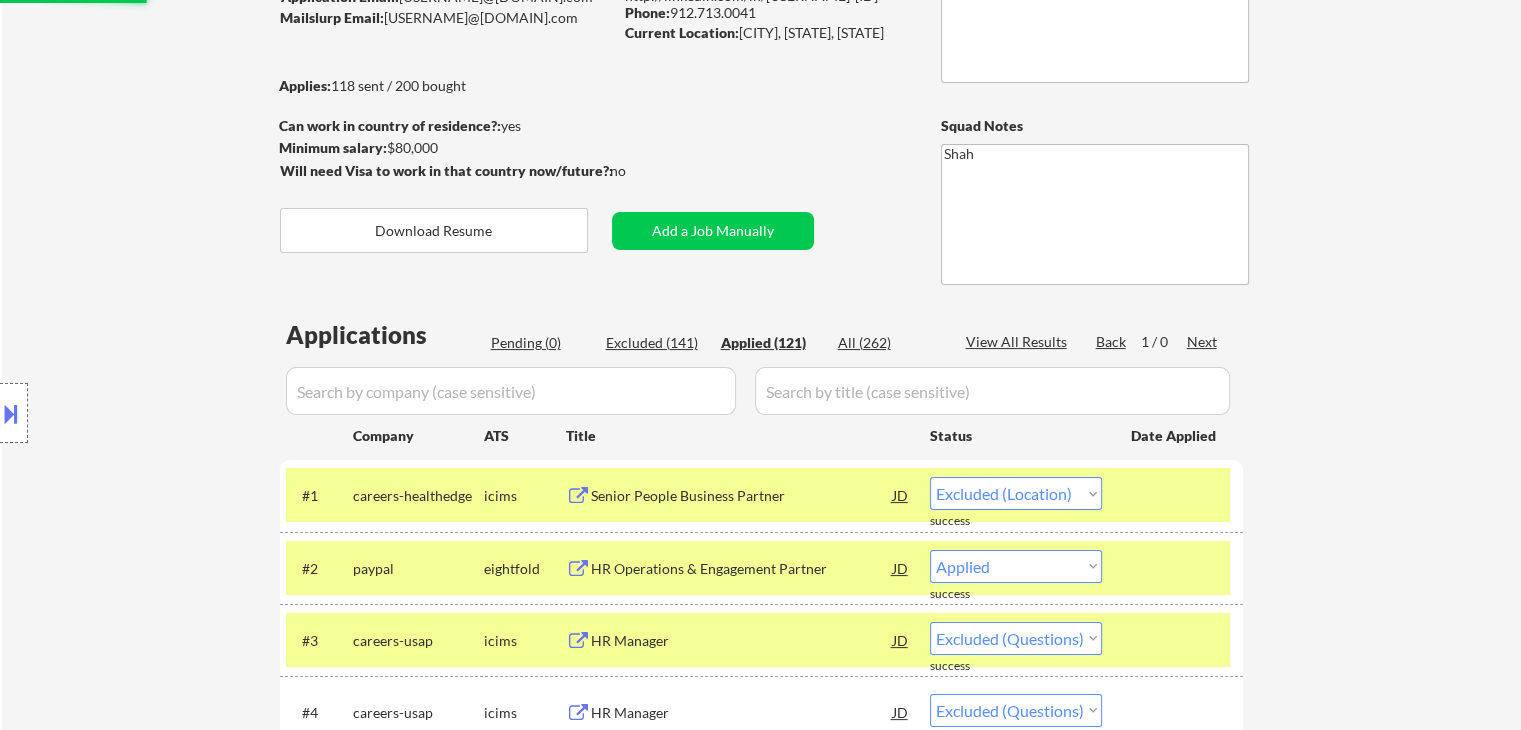 select on ""applied"" 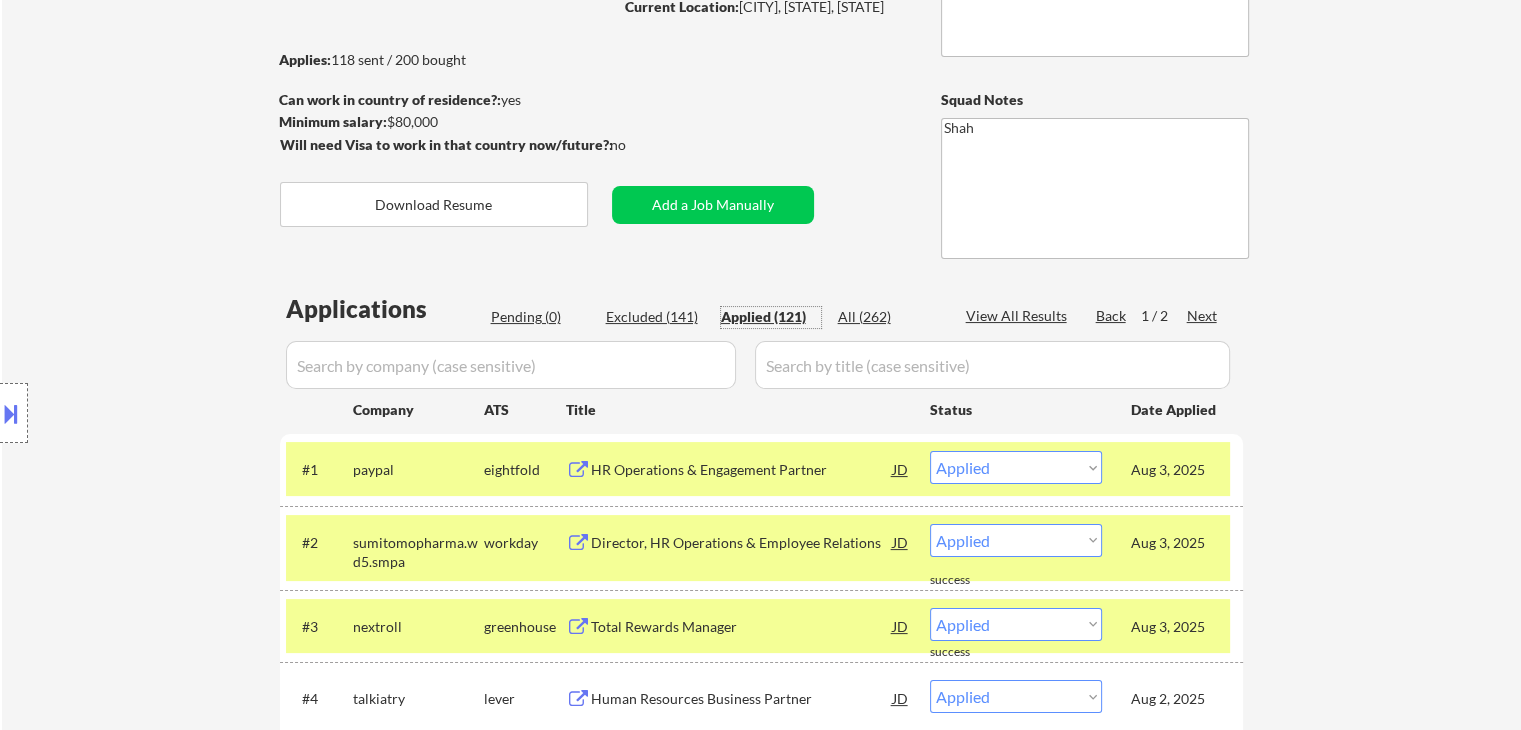 scroll, scrollTop: 0, scrollLeft: 0, axis: both 